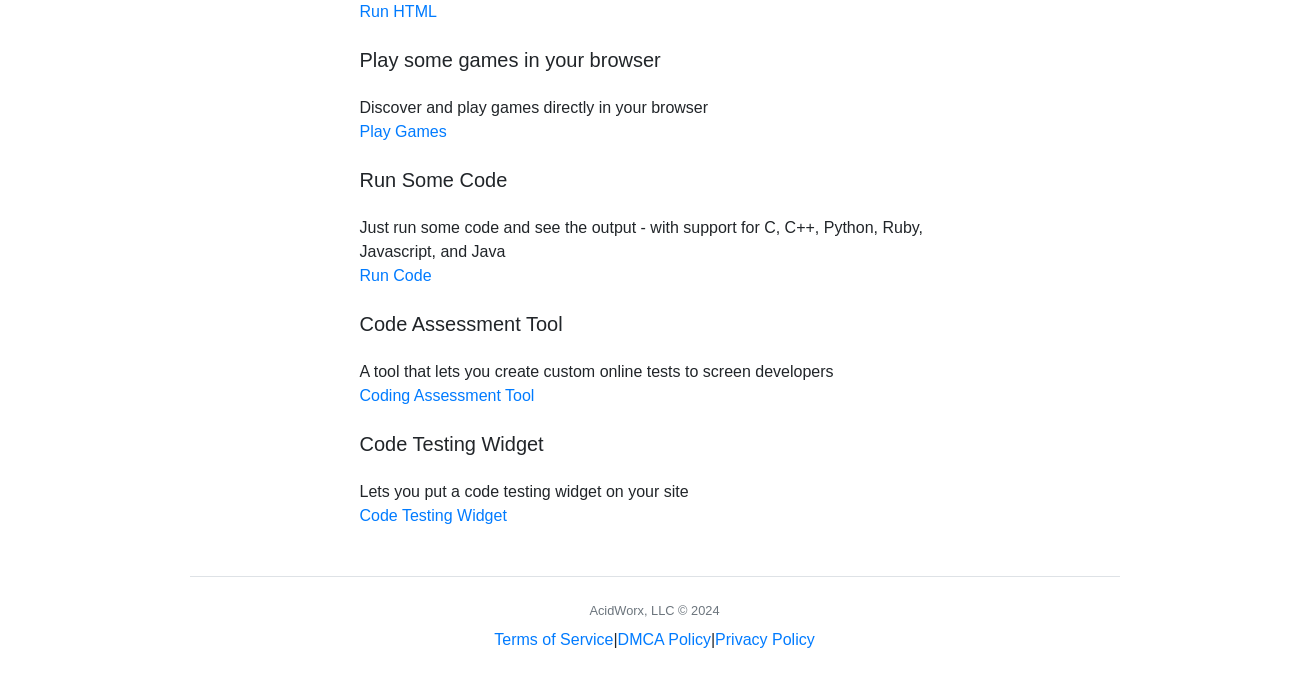 scroll, scrollTop: 207, scrollLeft: 0, axis: vertical 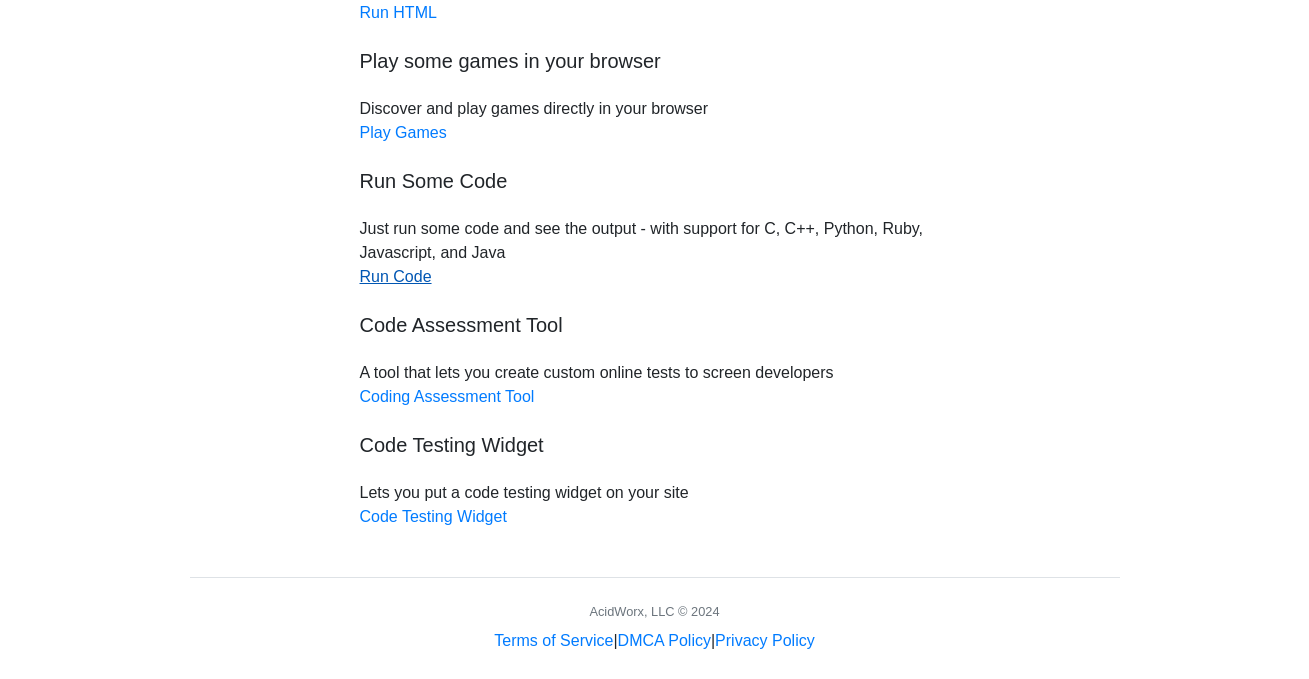 click on "Run Code" at bounding box center [396, 276] 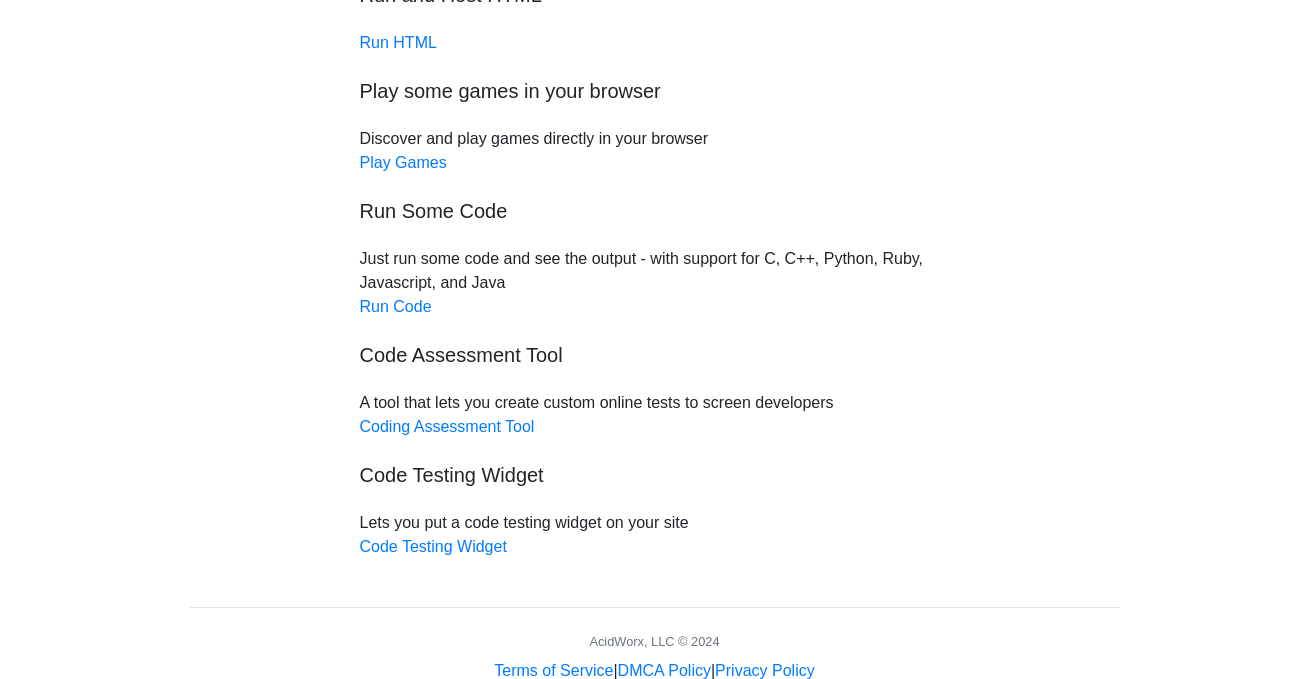 scroll, scrollTop: 229, scrollLeft: 0, axis: vertical 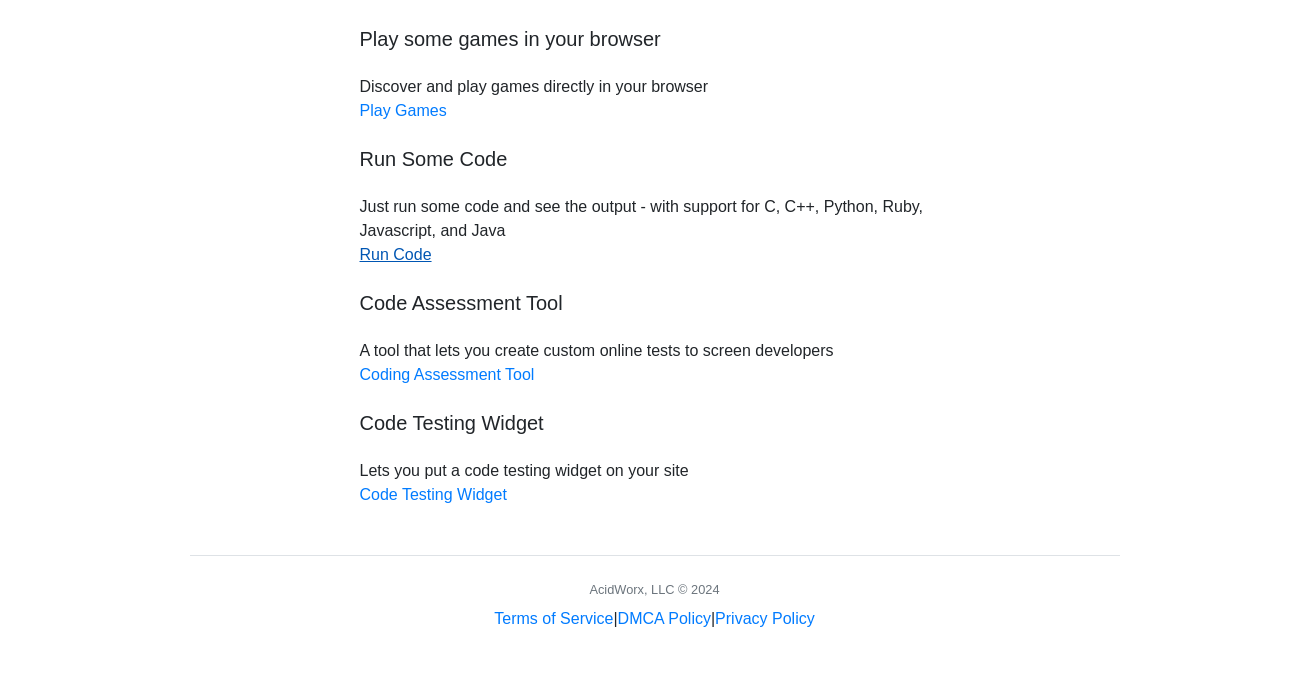 click on "Run Code" at bounding box center [396, 254] 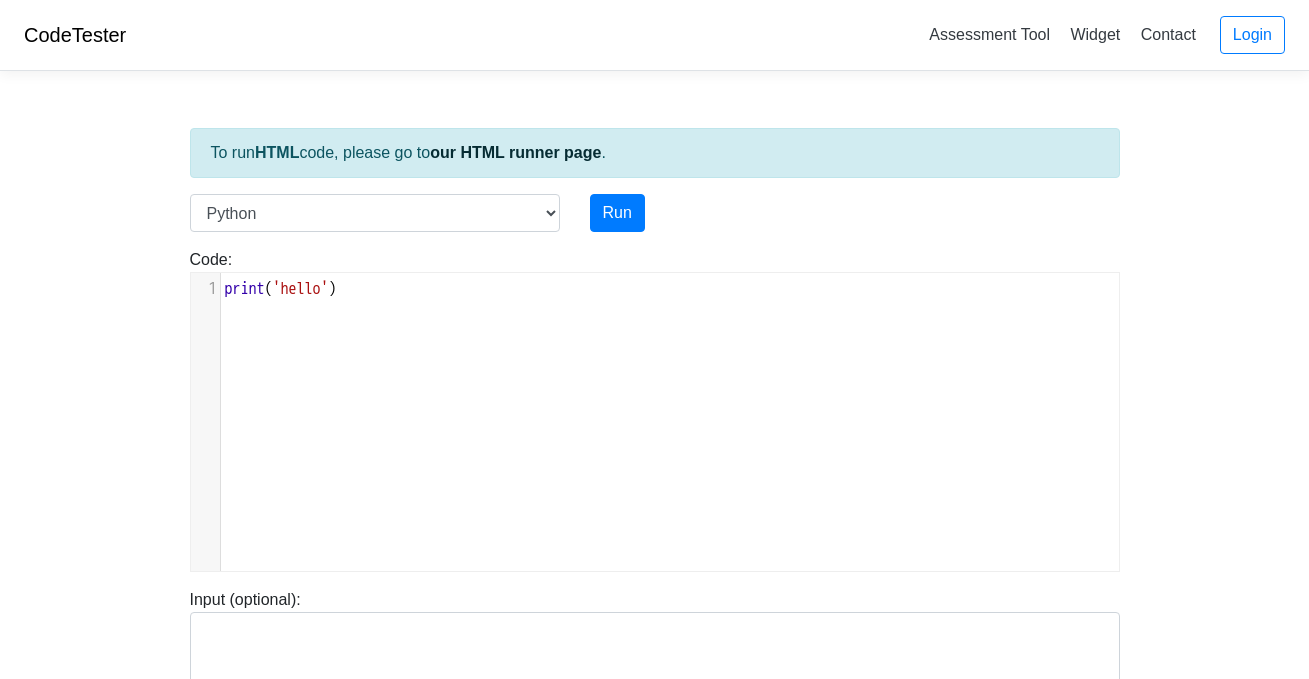 scroll, scrollTop: 0, scrollLeft: 0, axis: both 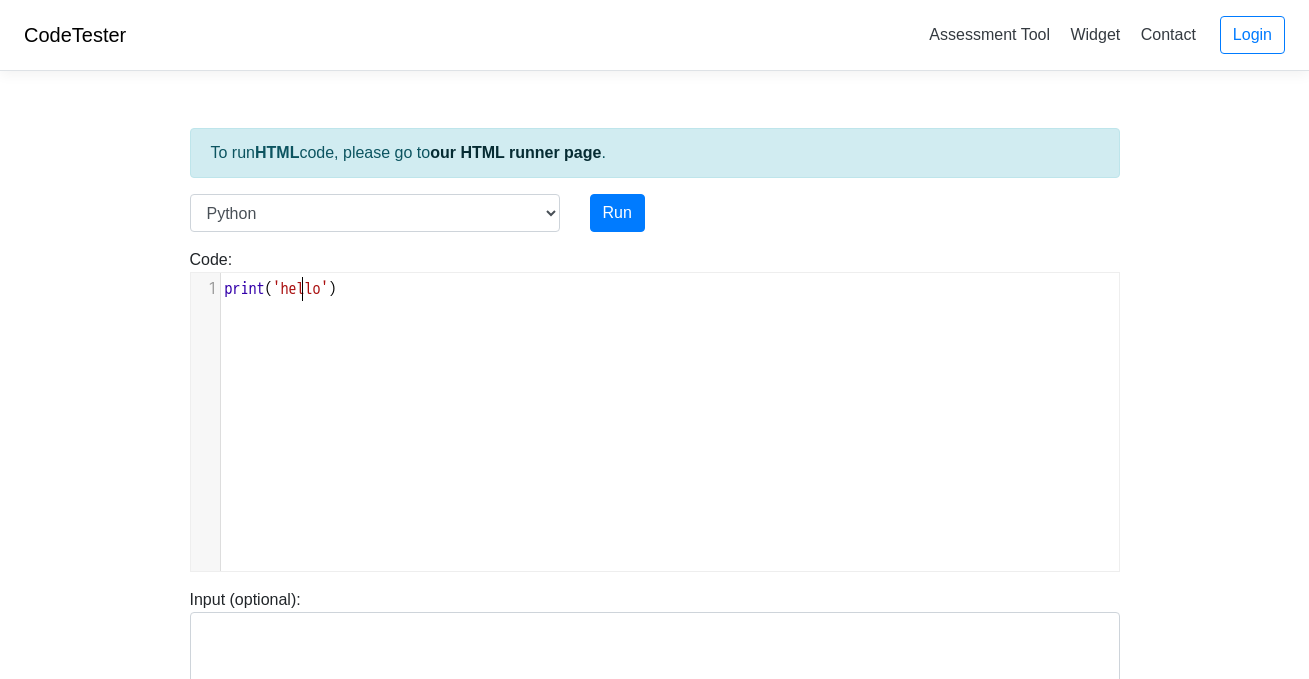 click on "'hello'" at bounding box center (301, 289) 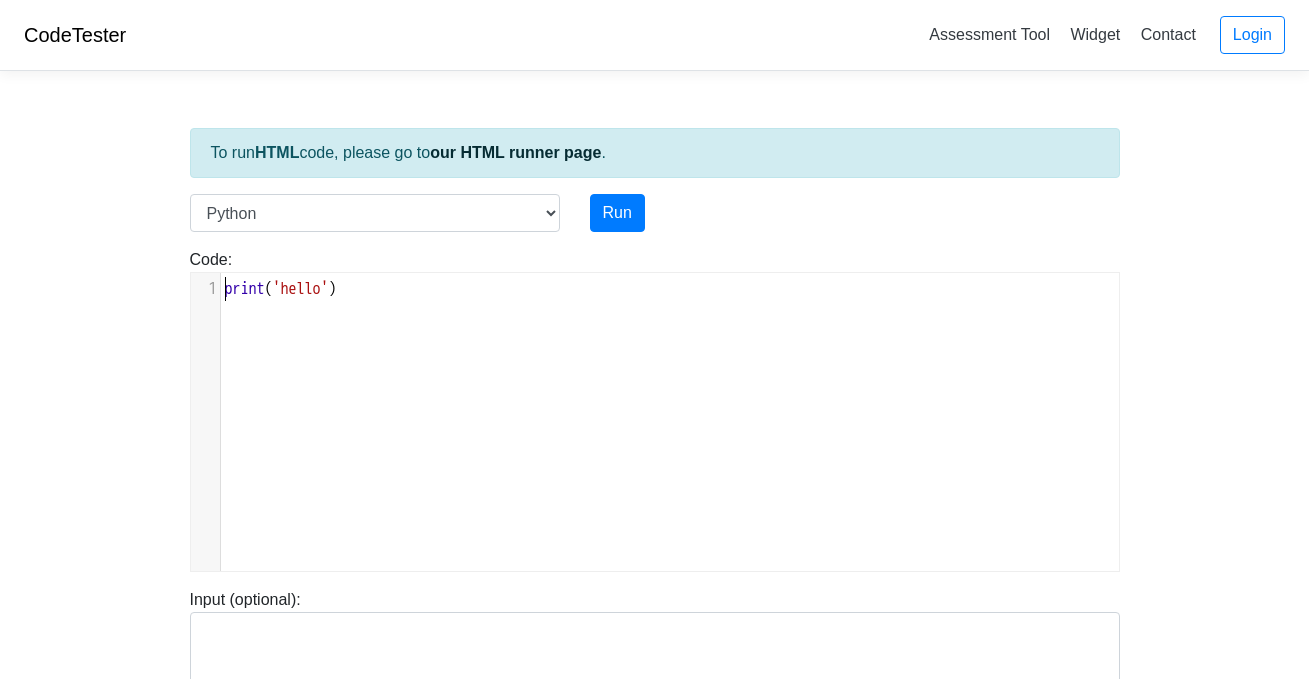 type on "print('hello')" 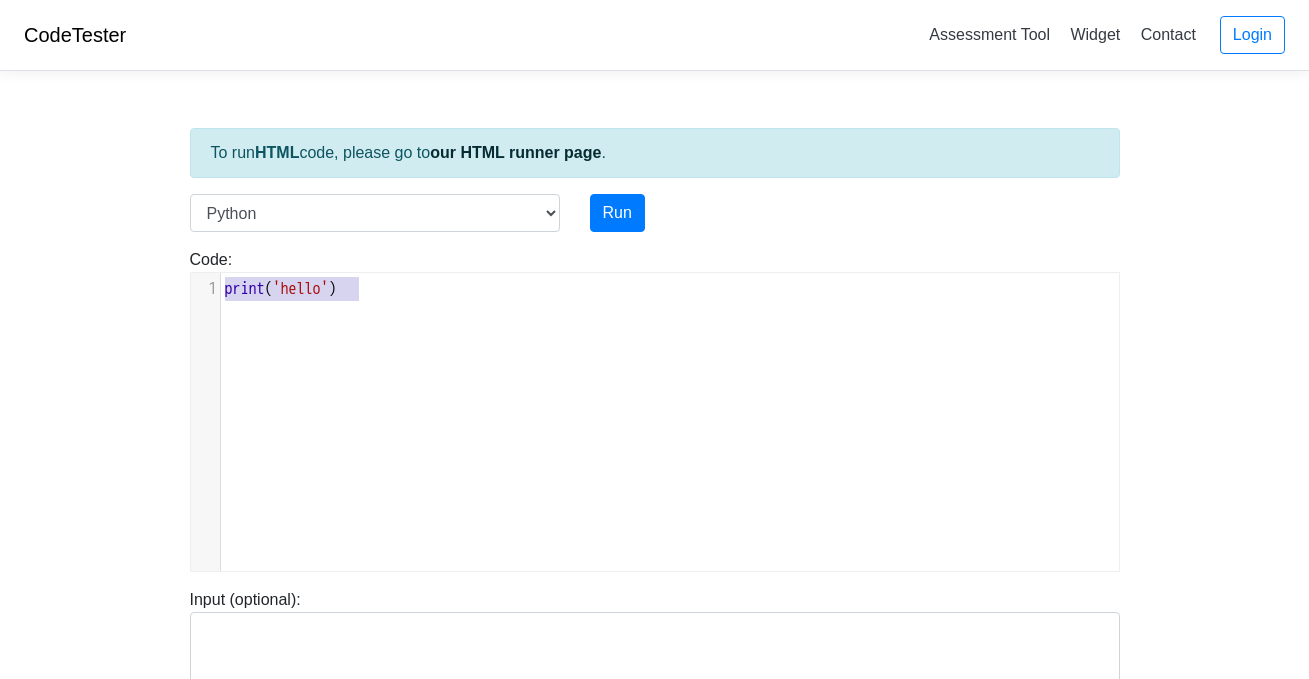 drag, startPoint x: 226, startPoint y: 291, endPoint x: 474, endPoint y: 291, distance: 248 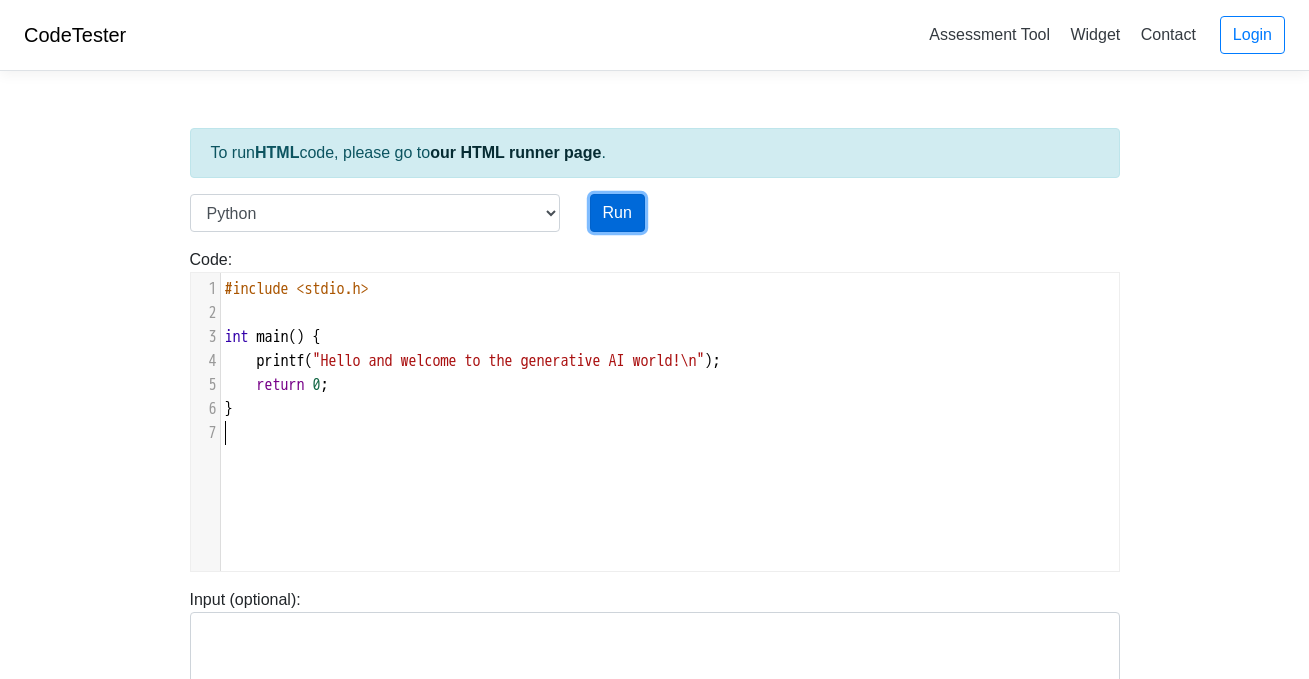 click on "Run" at bounding box center [617, 213] 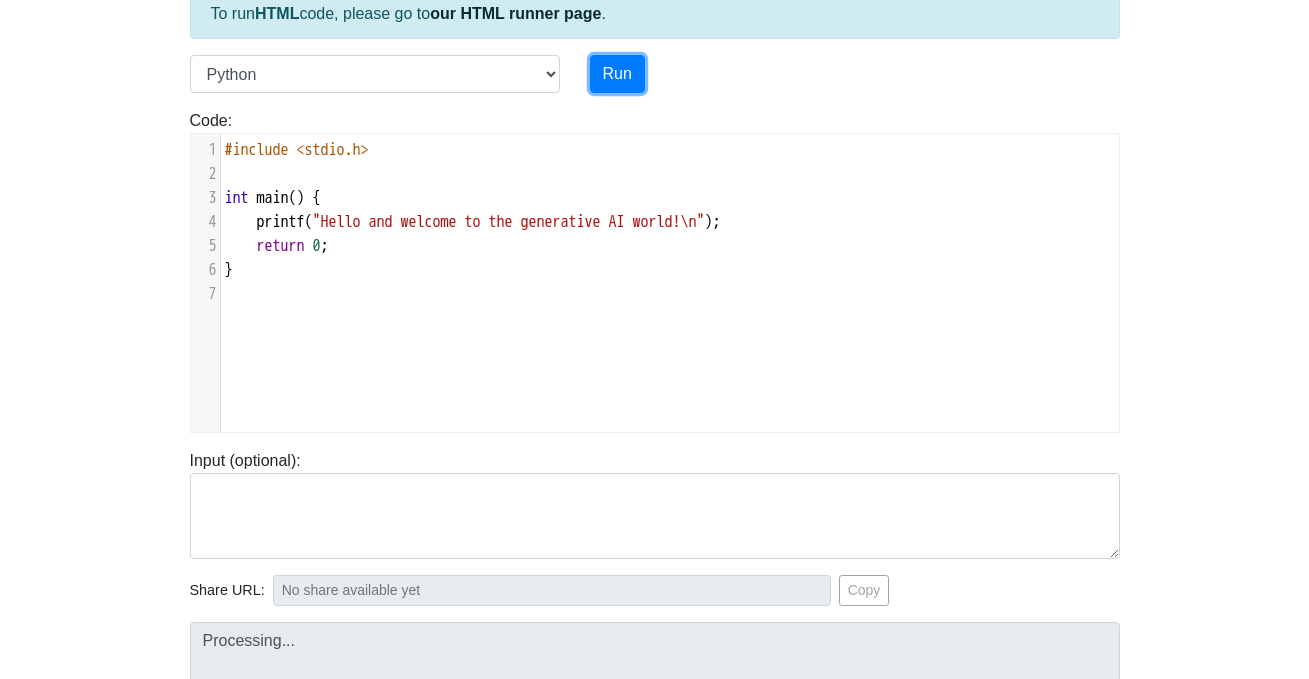 type on "[URL][DOMAIN_NAME]" 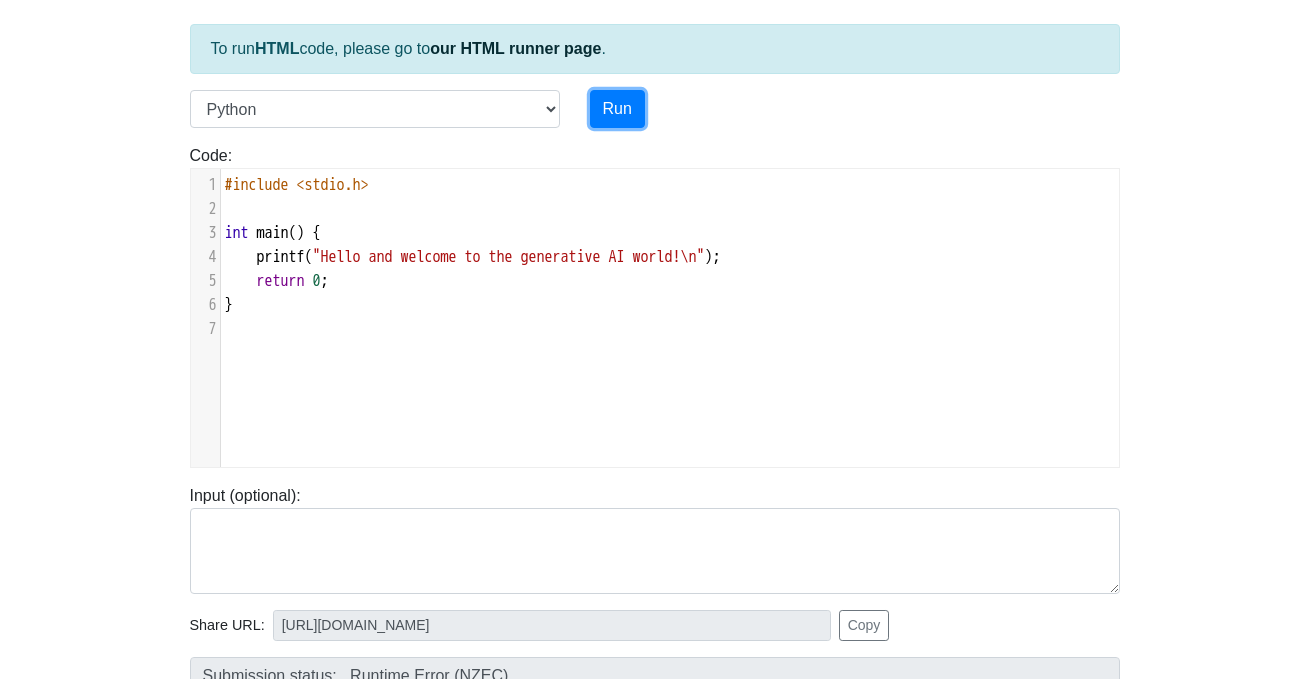 scroll, scrollTop: 0, scrollLeft: 0, axis: both 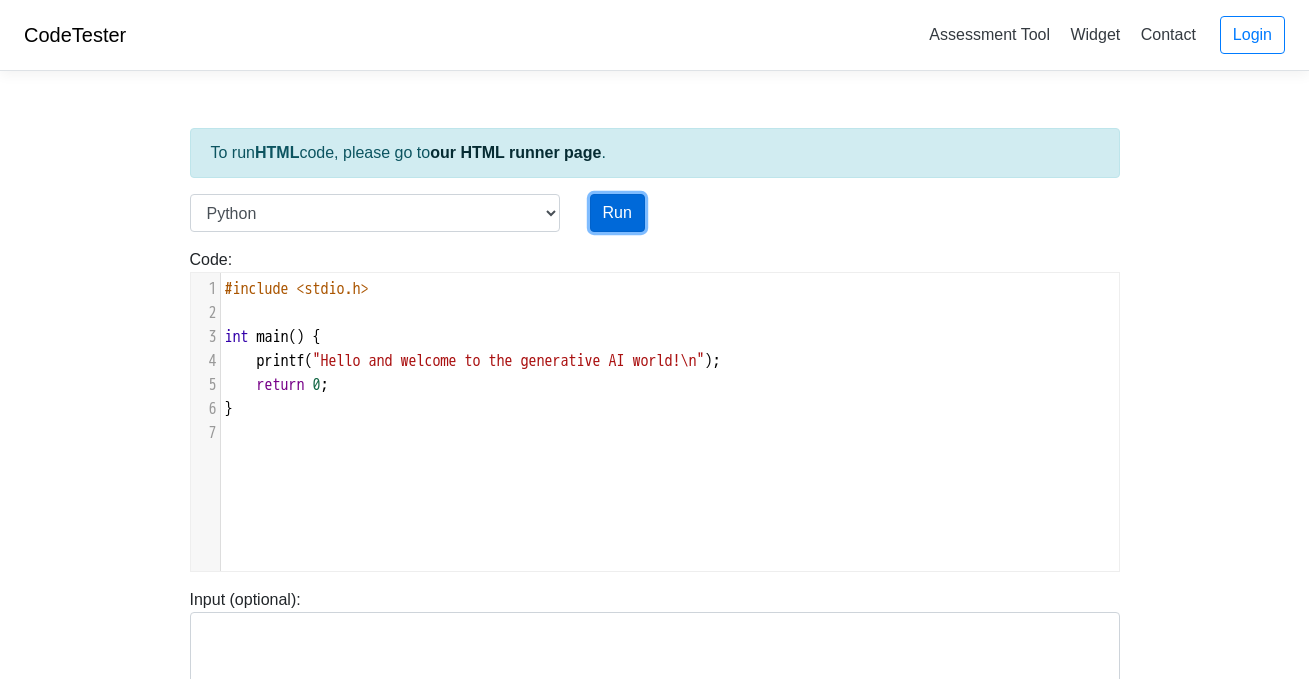 click on "Run" at bounding box center [617, 213] 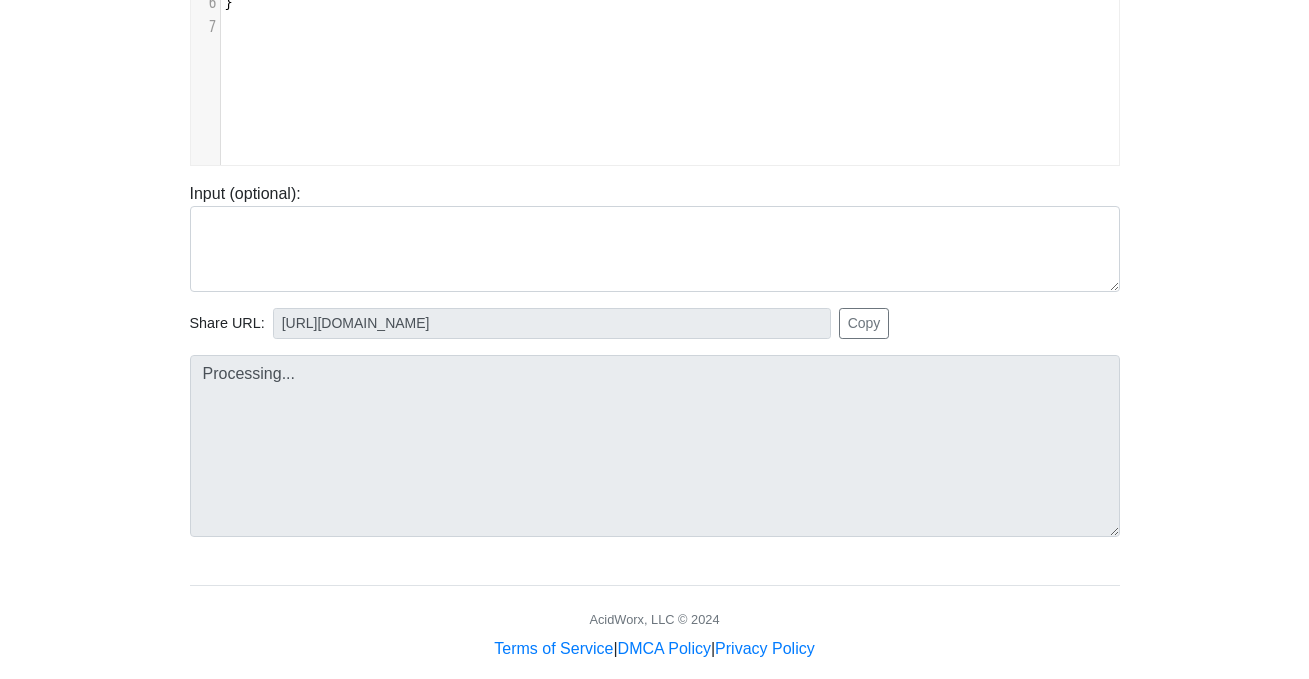 type on "[URL][DOMAIN_NAME]" 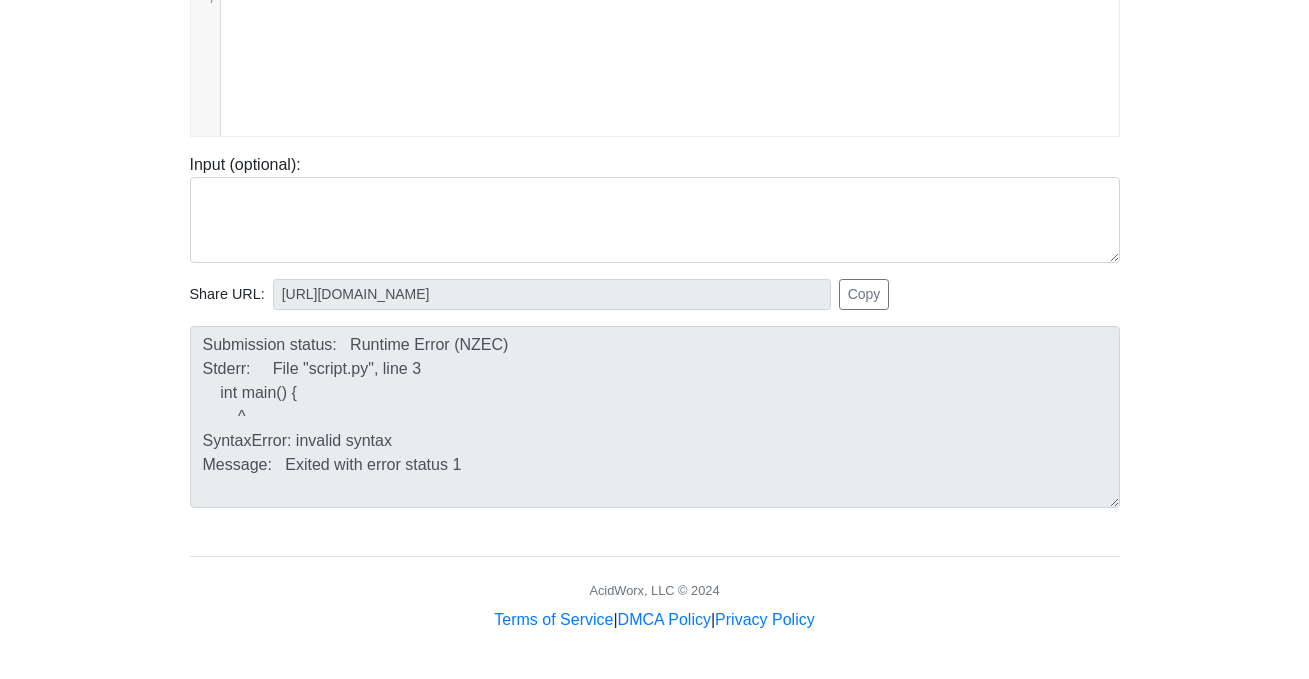 scroll, scrollTop: 436, scrollLeft: 0, axis: vertical 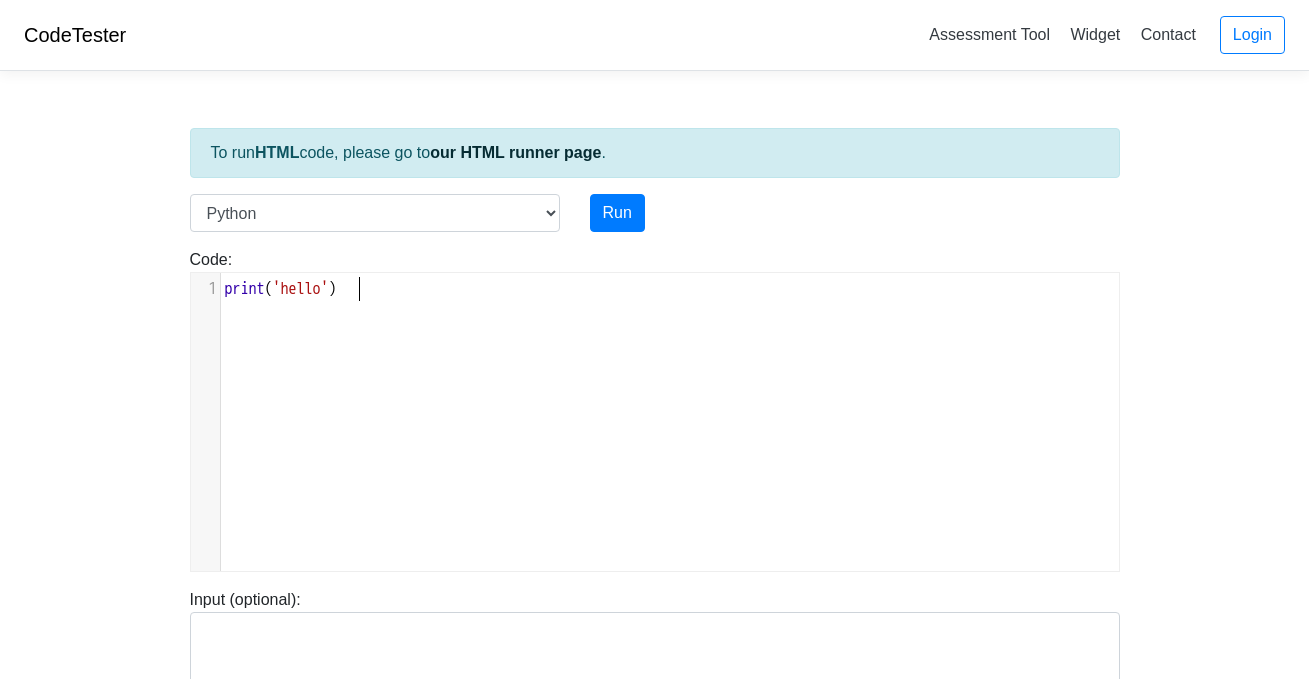 click on "xxxxxxxxxx   1 print ( 'hello' )" at bounding box center [670, 437] 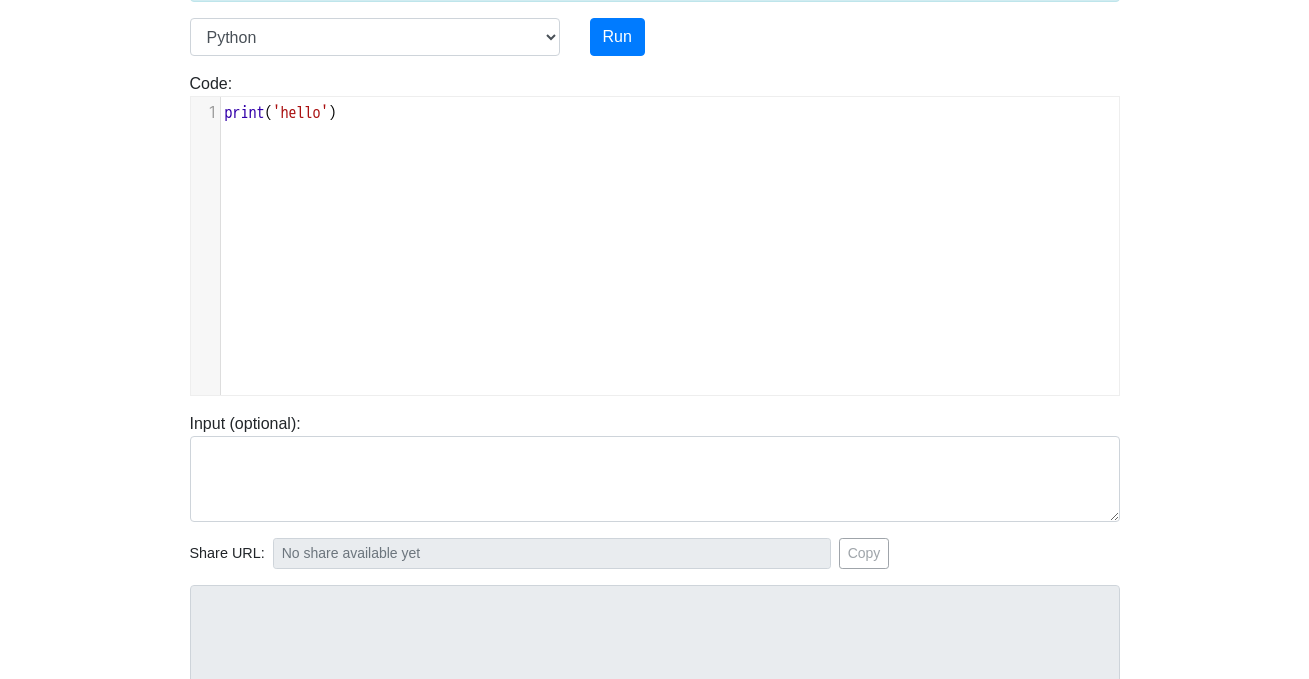 scroll, scrollTop: 0, scrollLeft: 0, axis: both 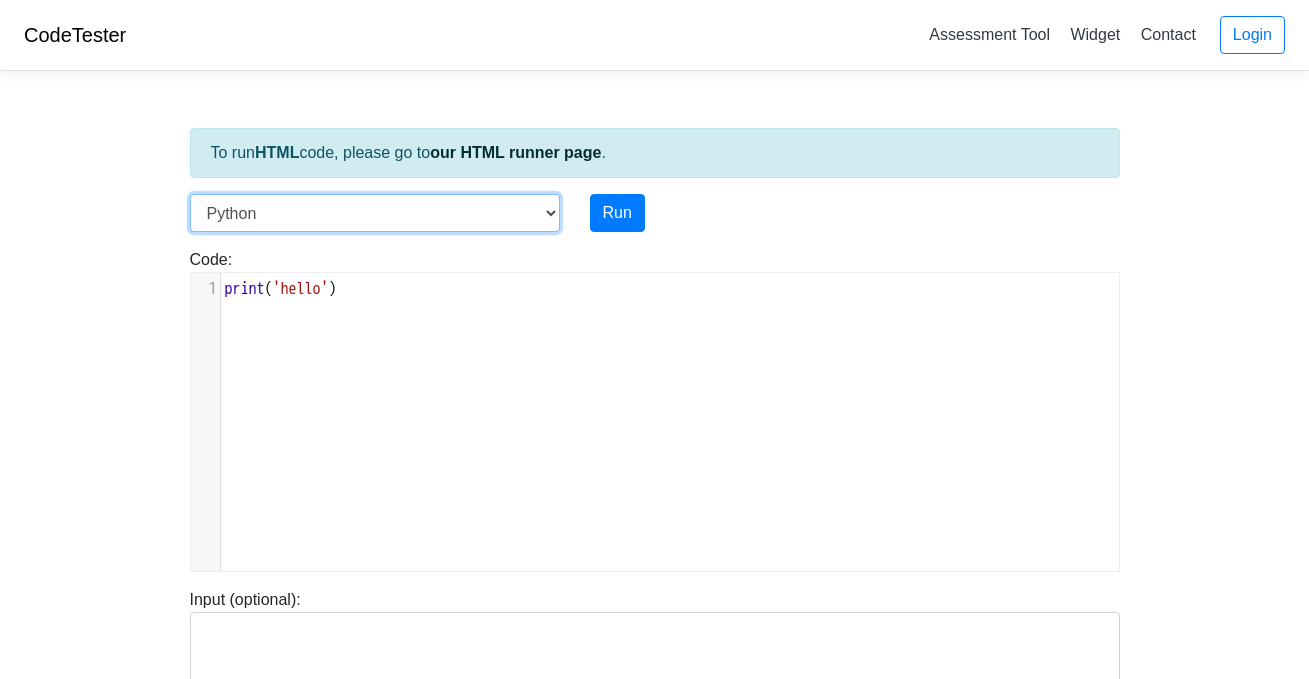 click on "C
C++
Go
Java
Javascript
Python
Ruby" at bounding box center [375, 213] 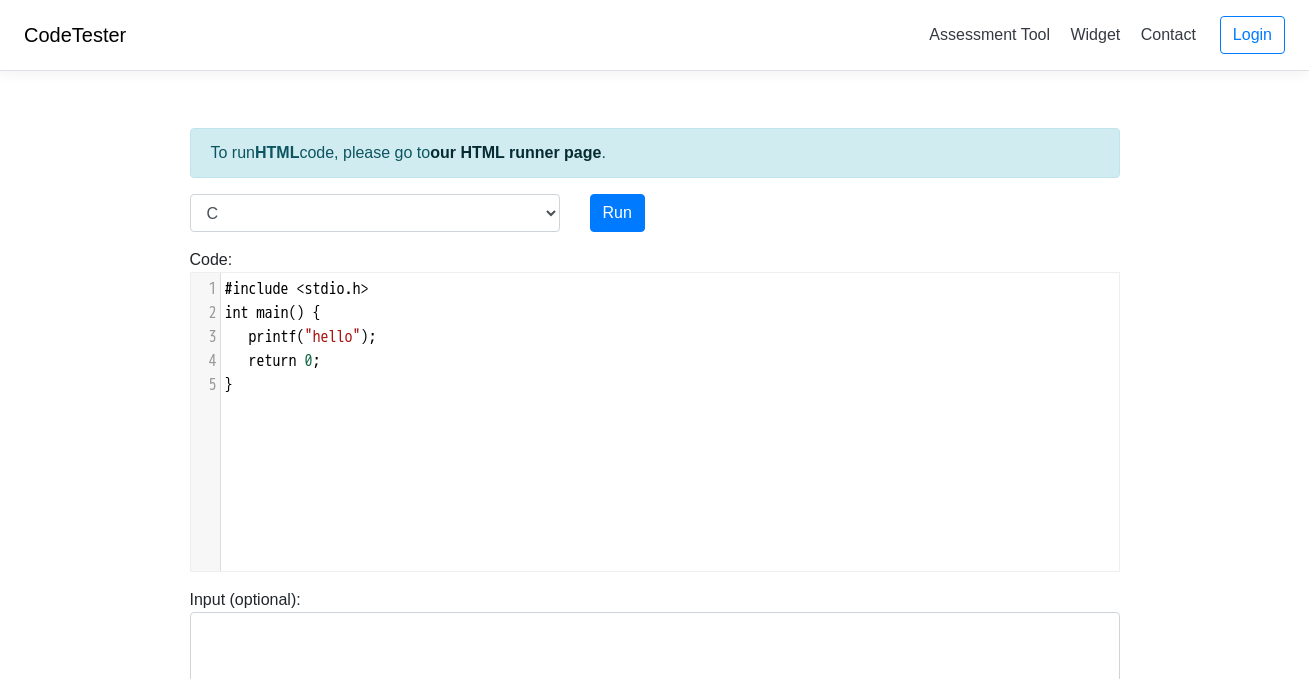 scroll, scrollTop: 2, scrollLeft: 0, axis: vertical 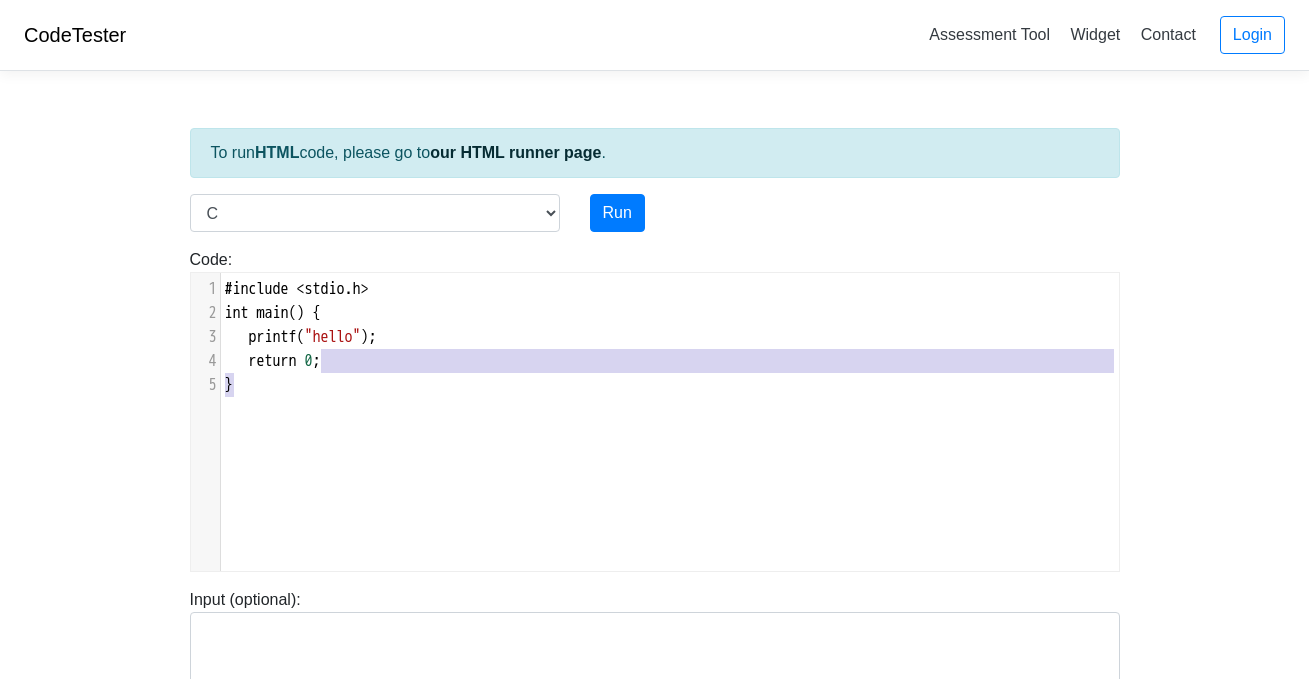 type on "#include <stdio.h>
int main() {
printf("hello");
return 0;
}" 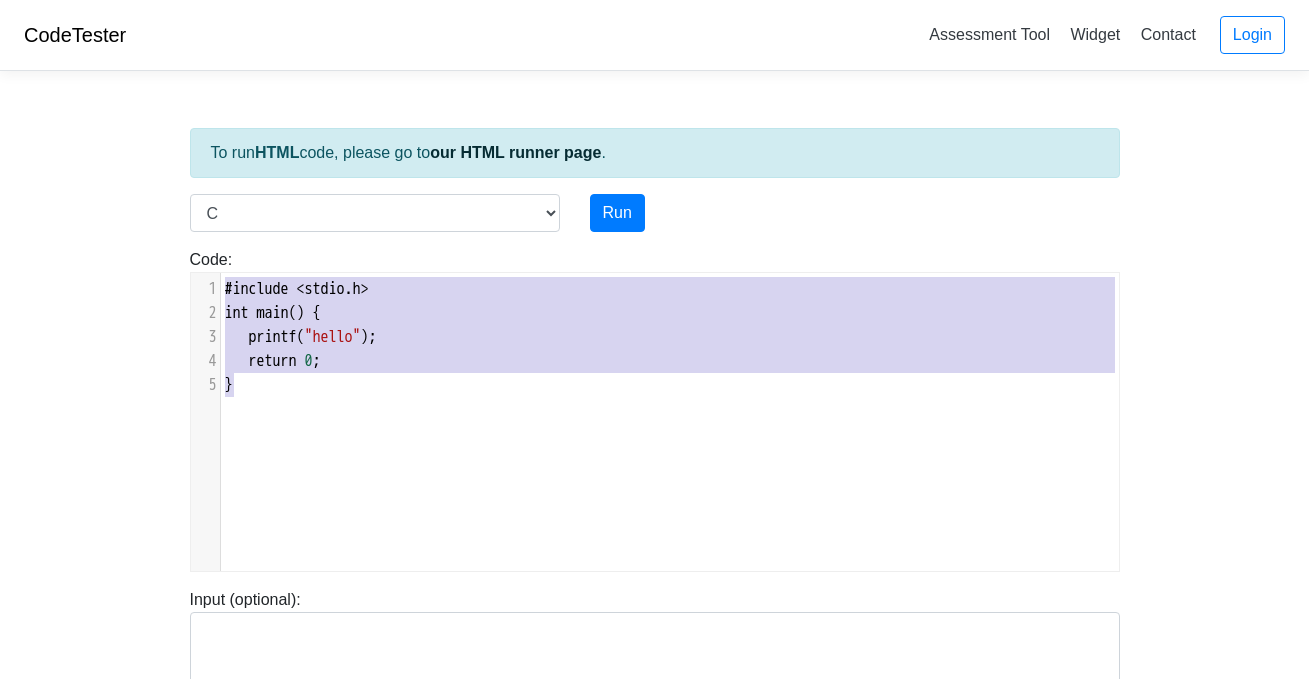 drag, startPoint x: 364, startPoint y: 390, endPoint x: 193, endPoint y: 263, distance: 213.00235 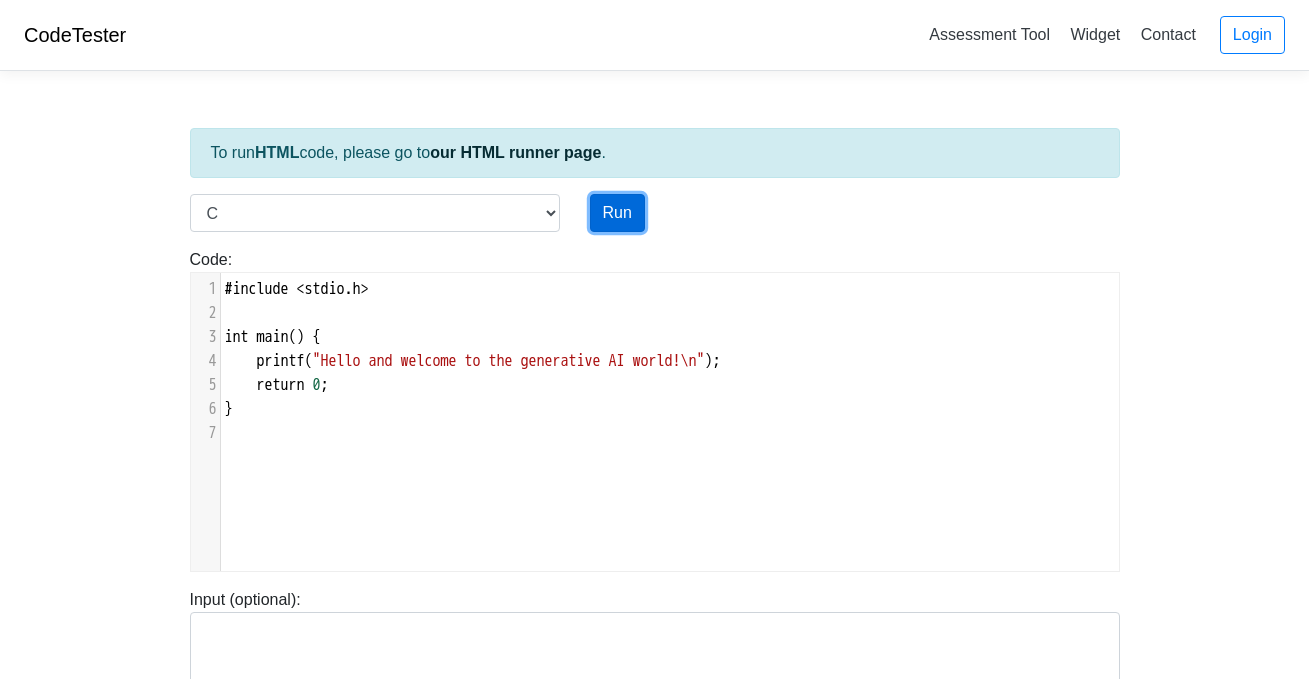 click on "Run" at bounding box center [617, 213] 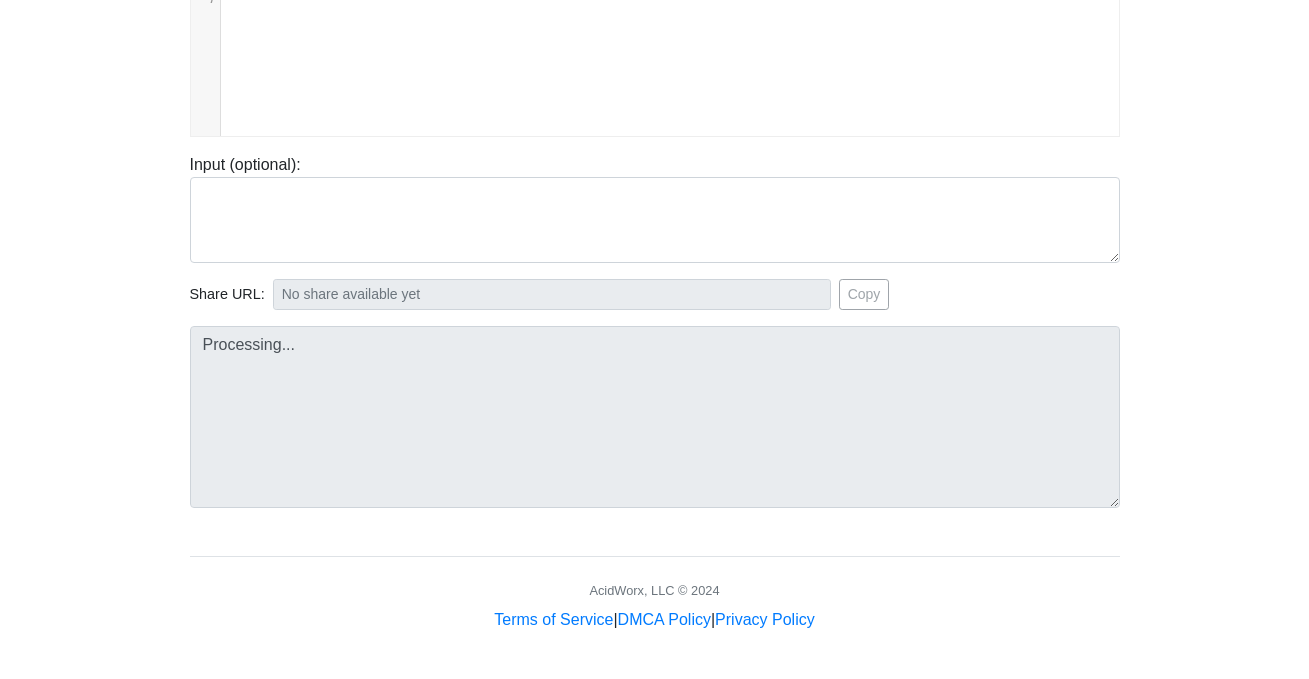 scroll, scrollTop: 436, scrollLeft: 0, axis: vertical 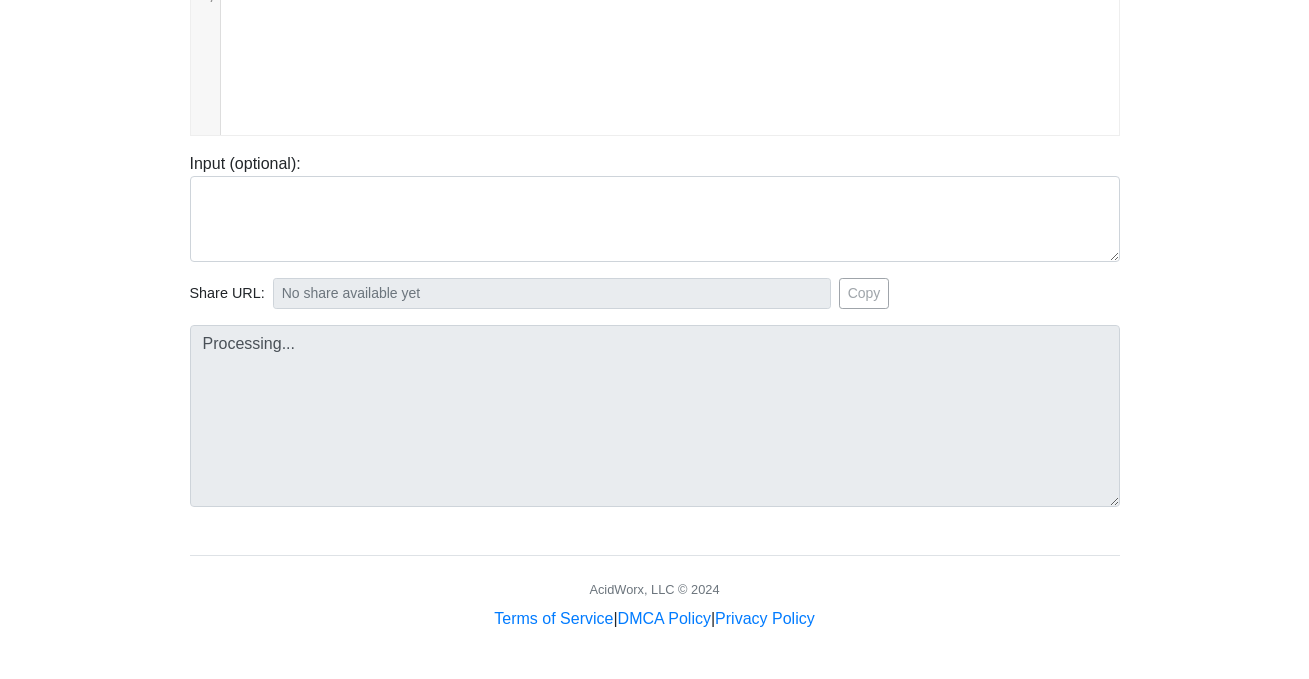 type on "https://codetester.io/runner?s=e0zyEjOEzb" 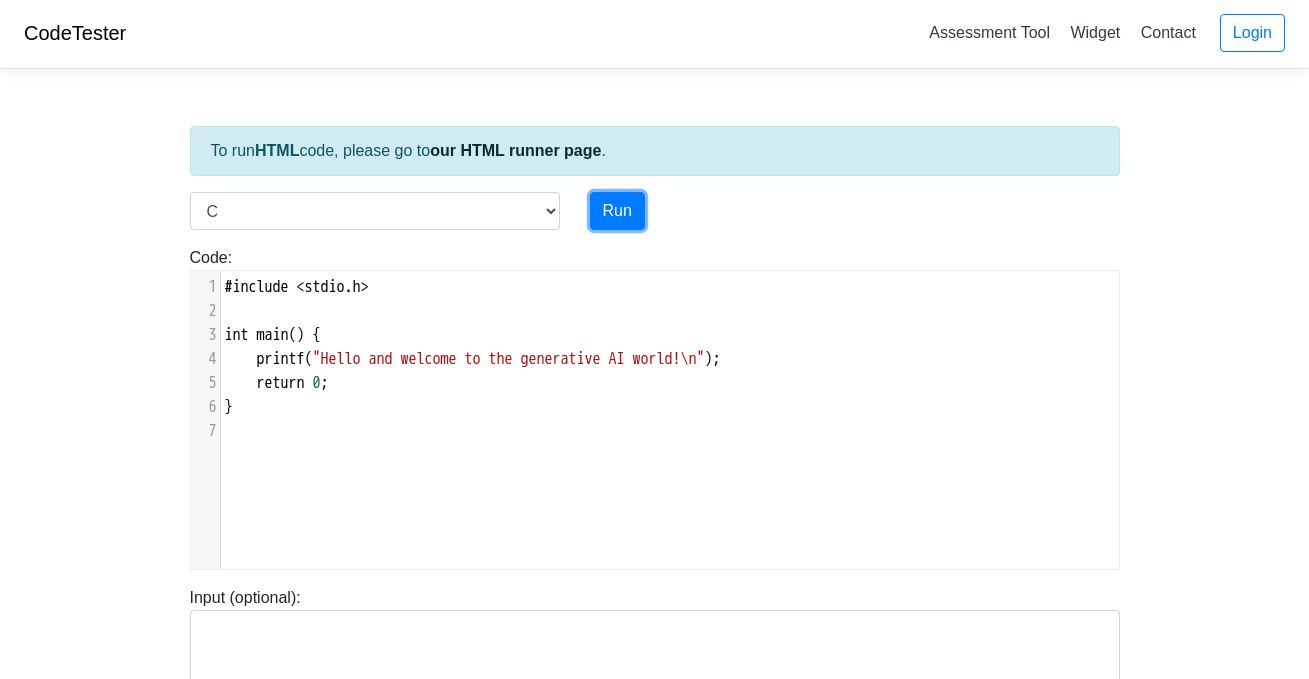 scroll, scrollTop: 0, scrollLeft: 0, axis: both 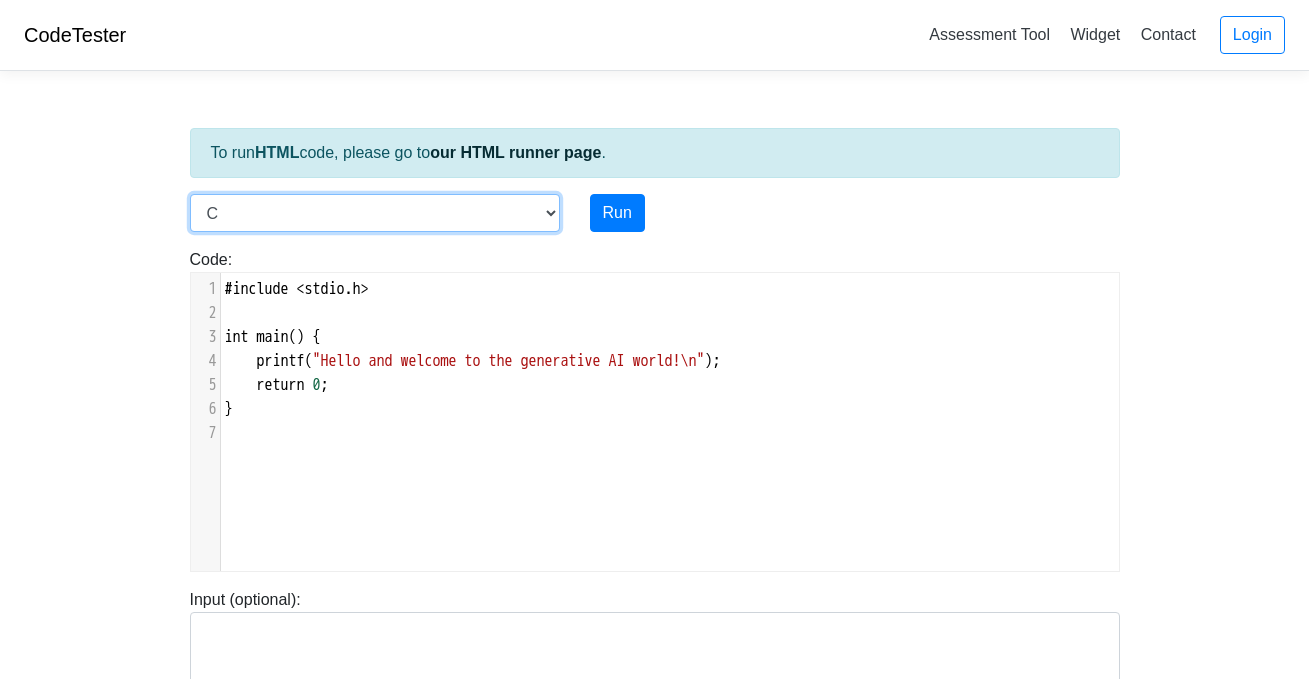 click on "C
C++
Go
Java
Javascript
Python
Ruby" at bounding box center [375, 213] 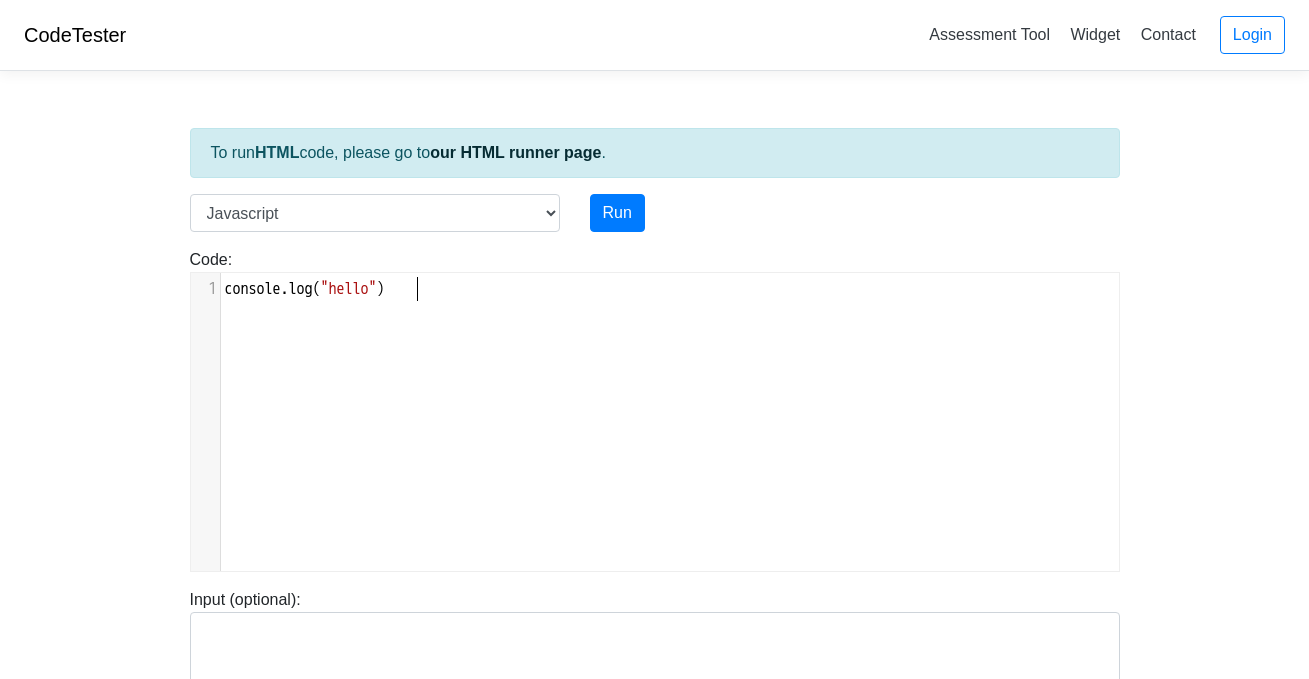 scroll, scrollTop: 2, scrollLeft: 0, axis: vertical 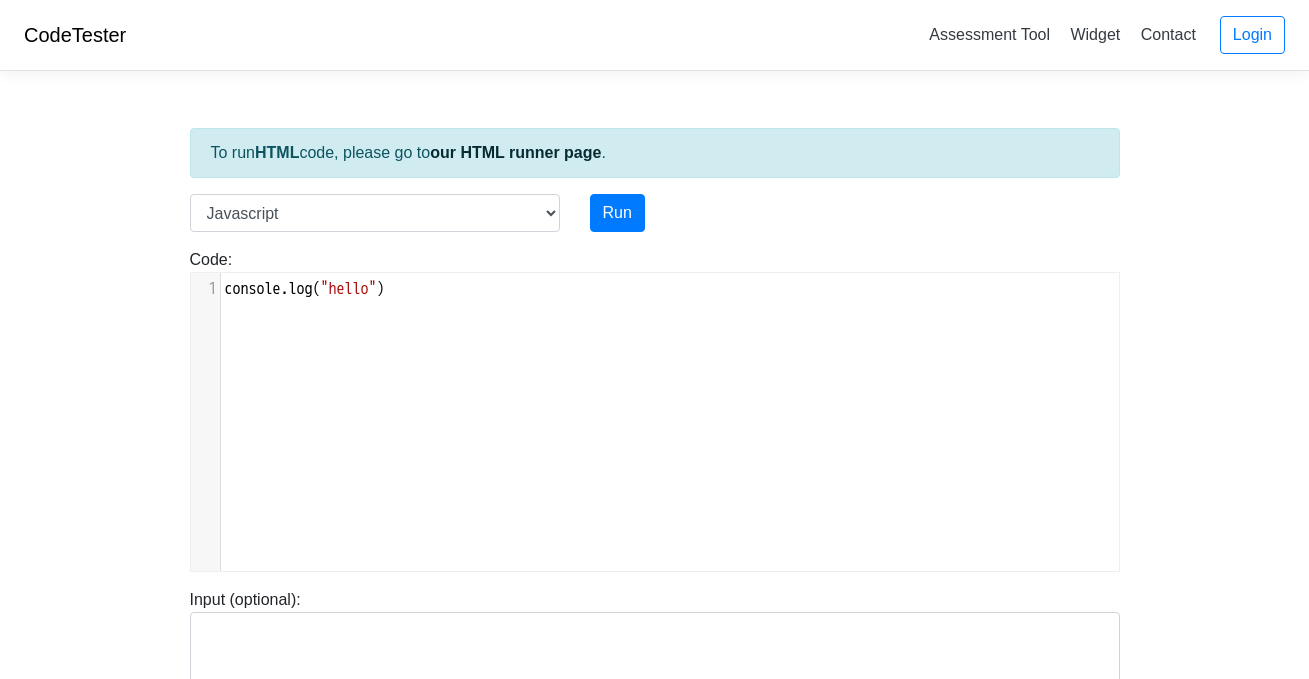 click on "console . log ( "hello" )" at bounding box center (670, 289) 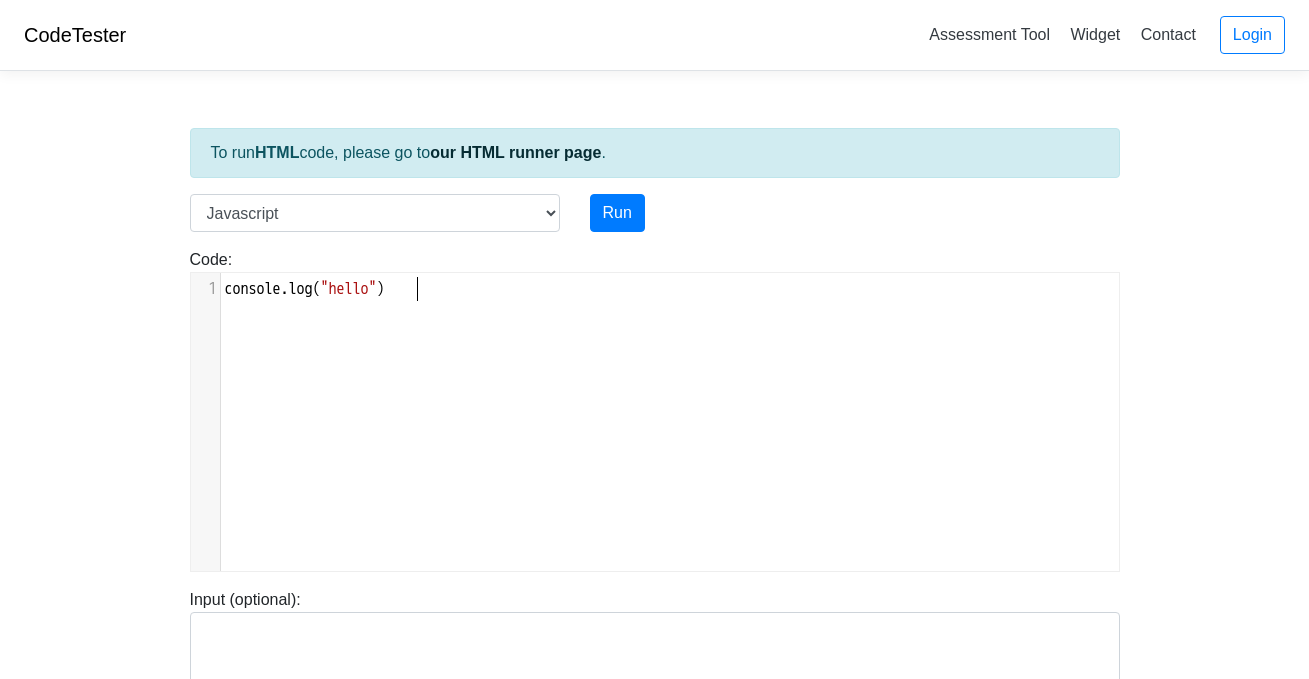 click on "console . log ( "hello" )" at bounding box center (670, 289) 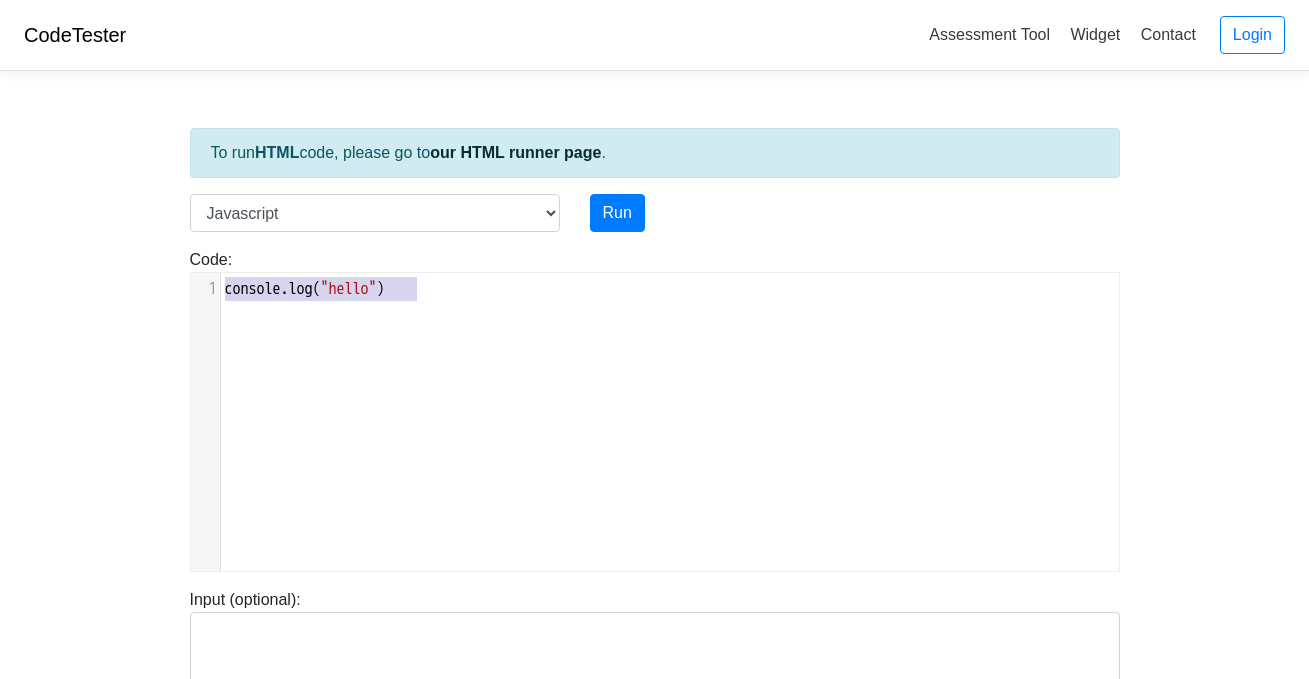 click on "console . log ( "hello" )" at bounding box center (670, 289) 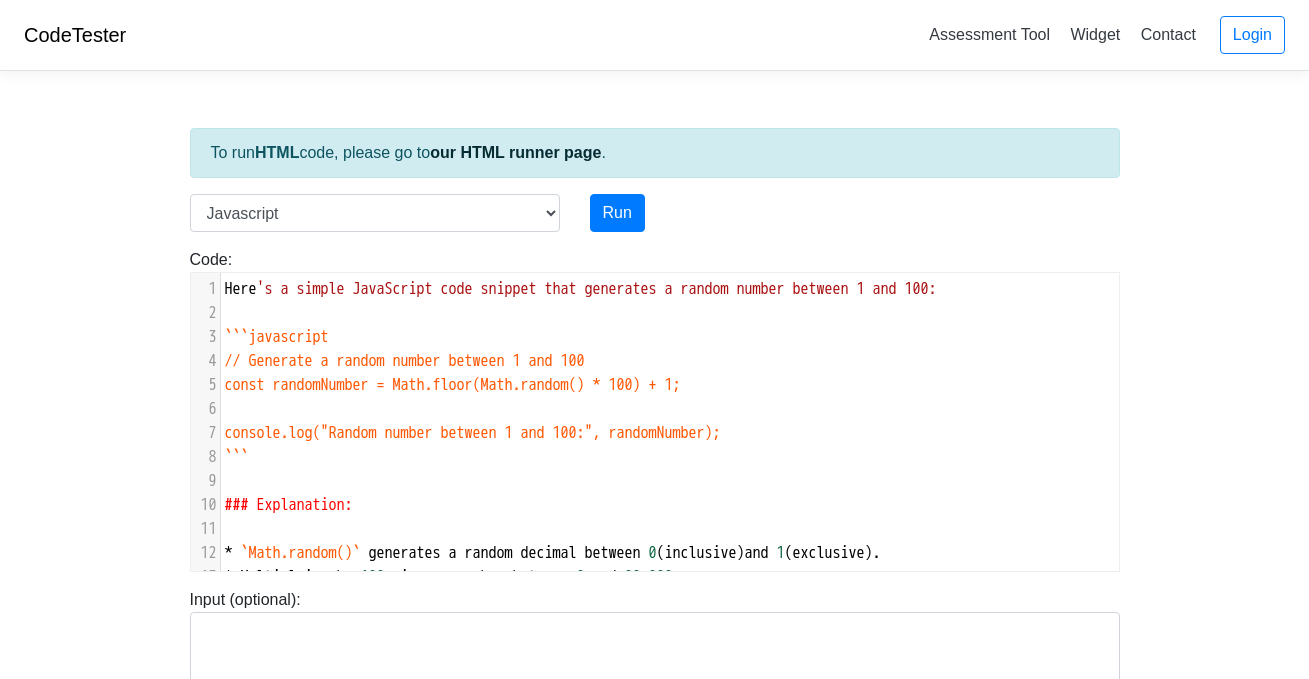 scroll, scrollTop: 142, scrollLeft: 0, axis: vertical 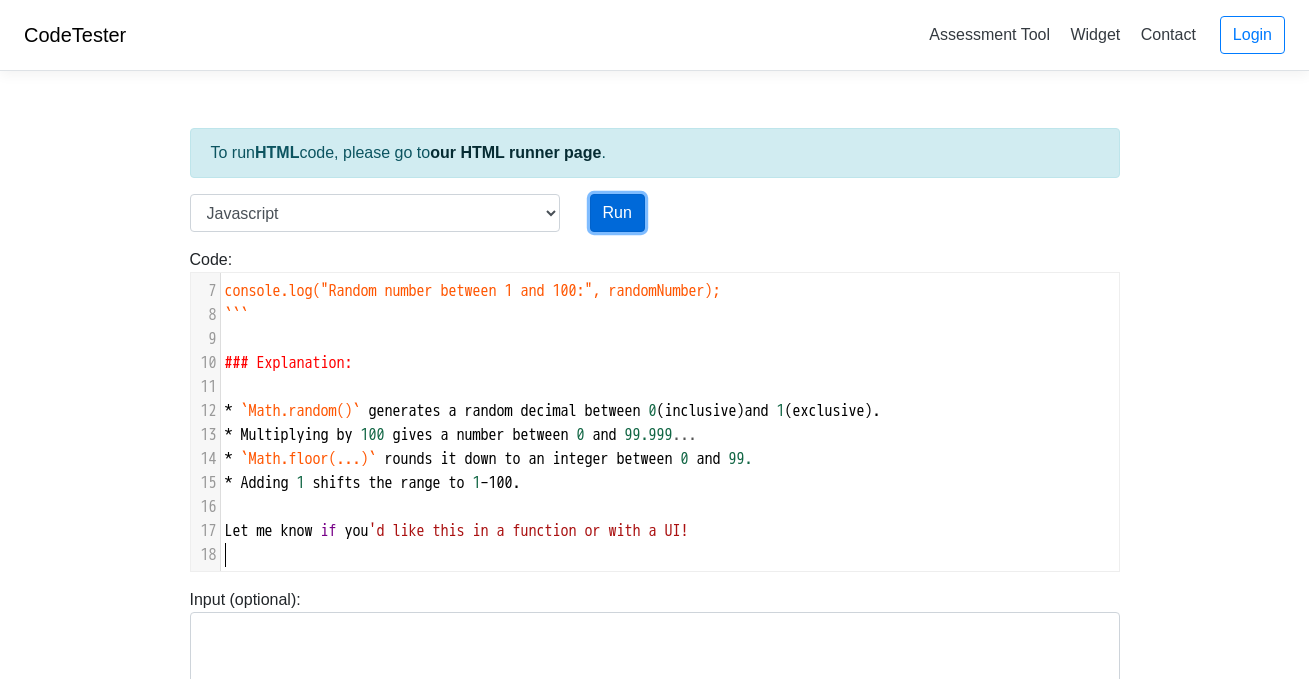 click on "Run" at bounding box center [617, 213] 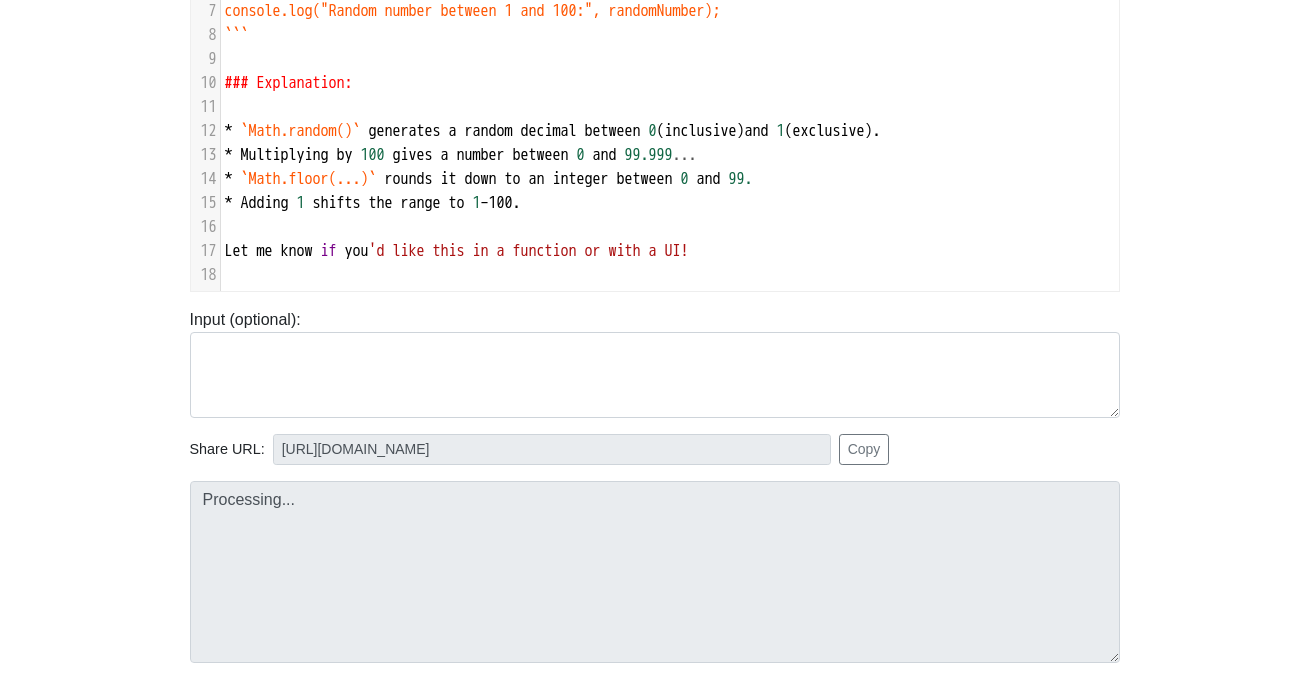 type on "https://codetester.io/runner?s=yAX7JeP5lD" 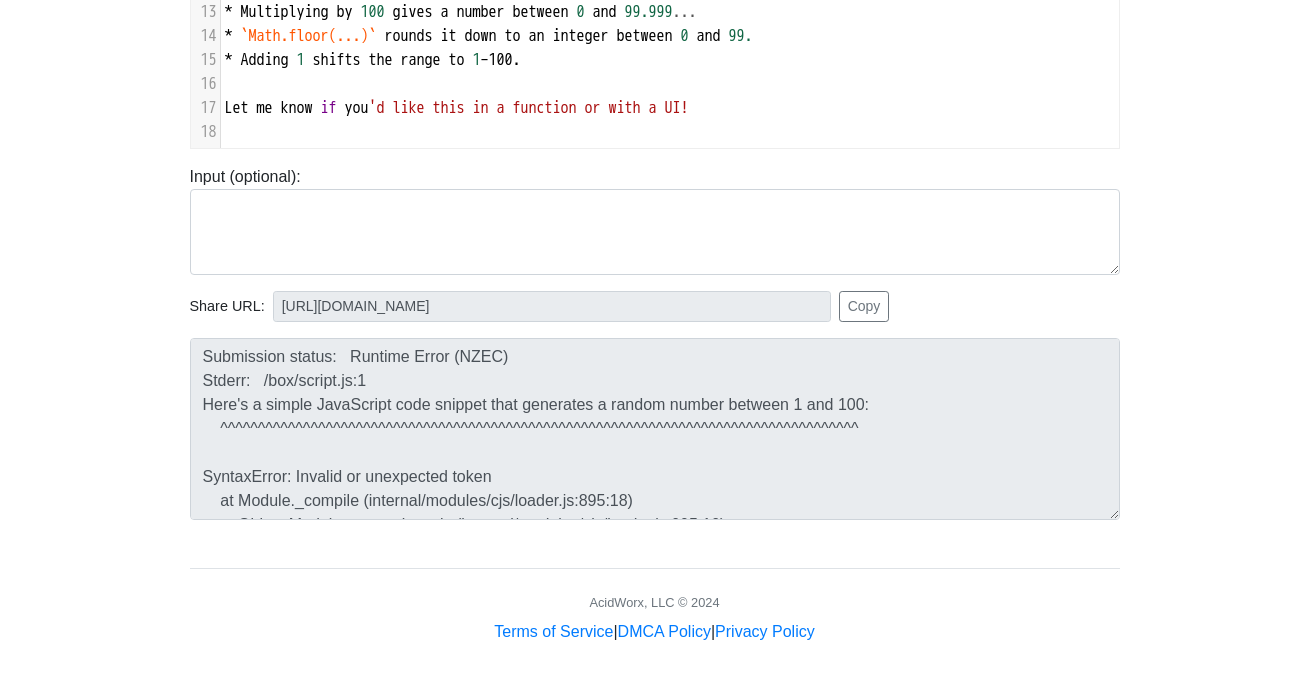 scroll, scrollTop: 436, scrollLeft: 0, axis: vertical 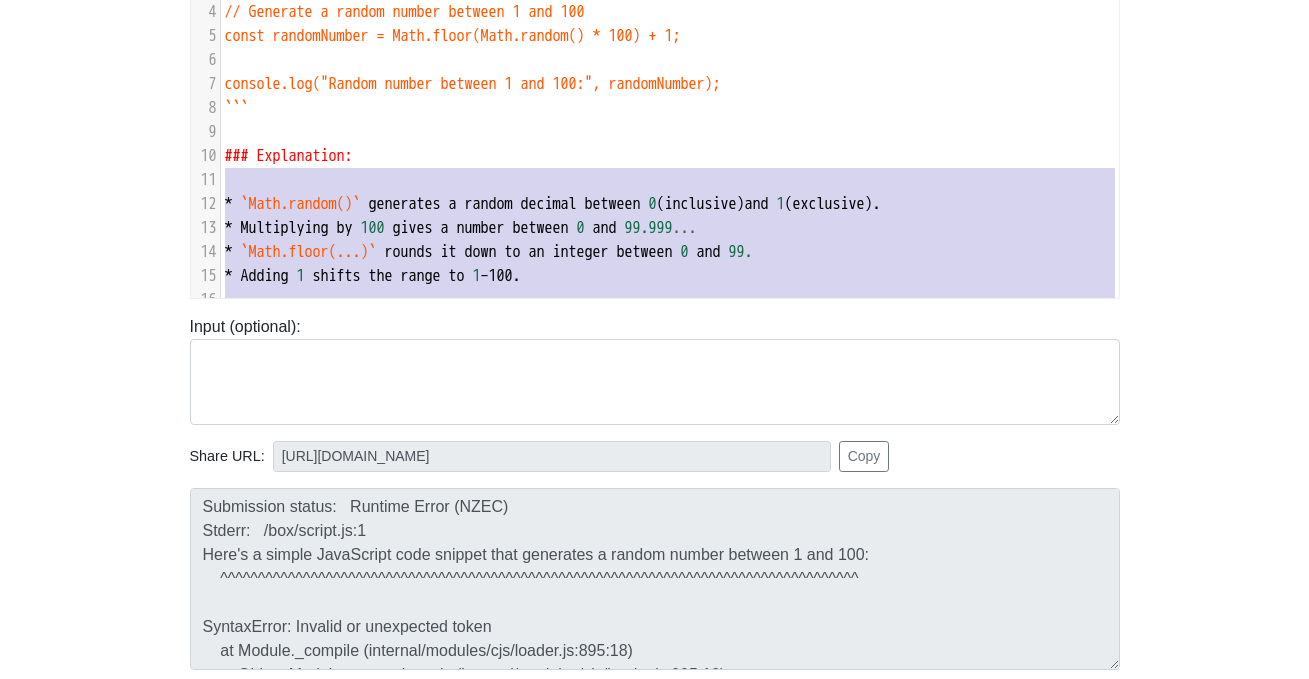 type on "Here's a simple JavaScript code snippet that generates a random number between 1 and 100:
```javascript
// Generate a random number between 1 and 100
const randomNumber = Math.floor(Math.random() * 100) + 1;
console.log("Random number between 1 and 100:", randomNumber);
```
### Explanation:
* `Math.random()` generates a random decimal between 0 (inclusive) and 1 (exclusive).
* Multiplying by 100 gives a number between 0 and 99.999...
* `Math.floor(...)` rounds it down to an integer between 0 and 99.
* Adding 1 shifts the range to 1–100.
Let me know if you'd like this in a function or with a UI!" 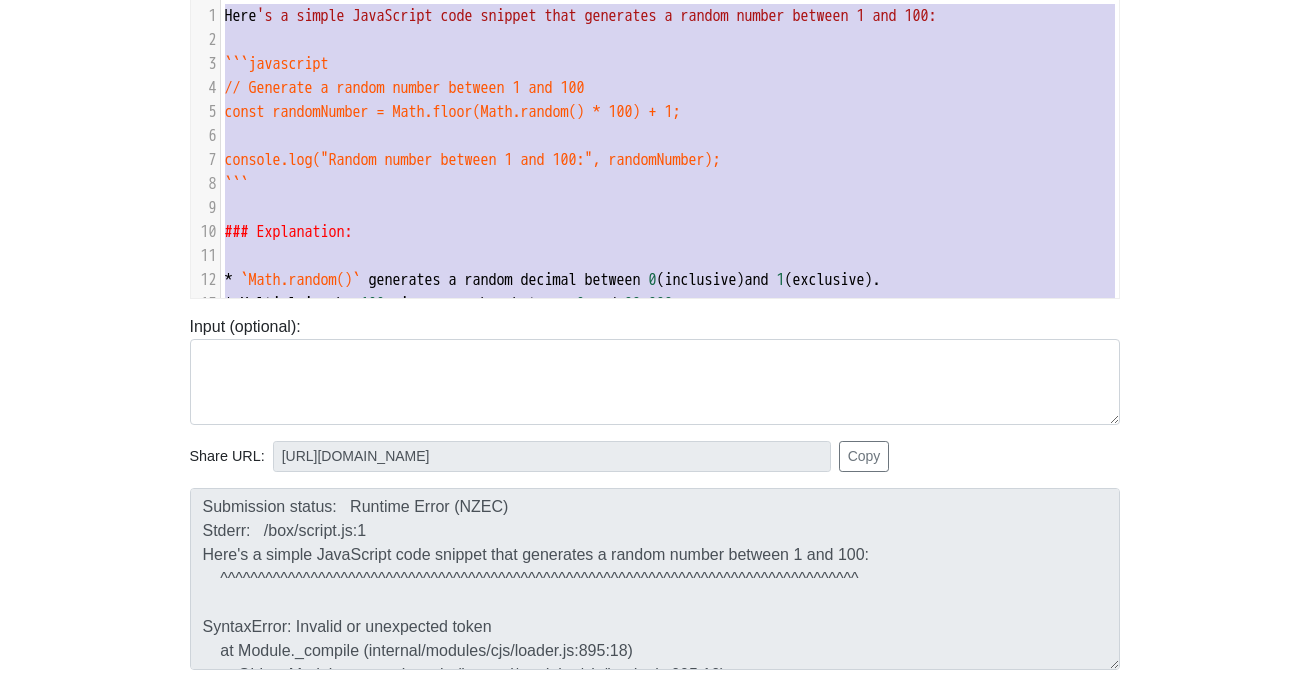 drag, startPoint x: 846, startPoint y: 92, endPoint x: 276, endPoint y: -58, distance: 589.4065 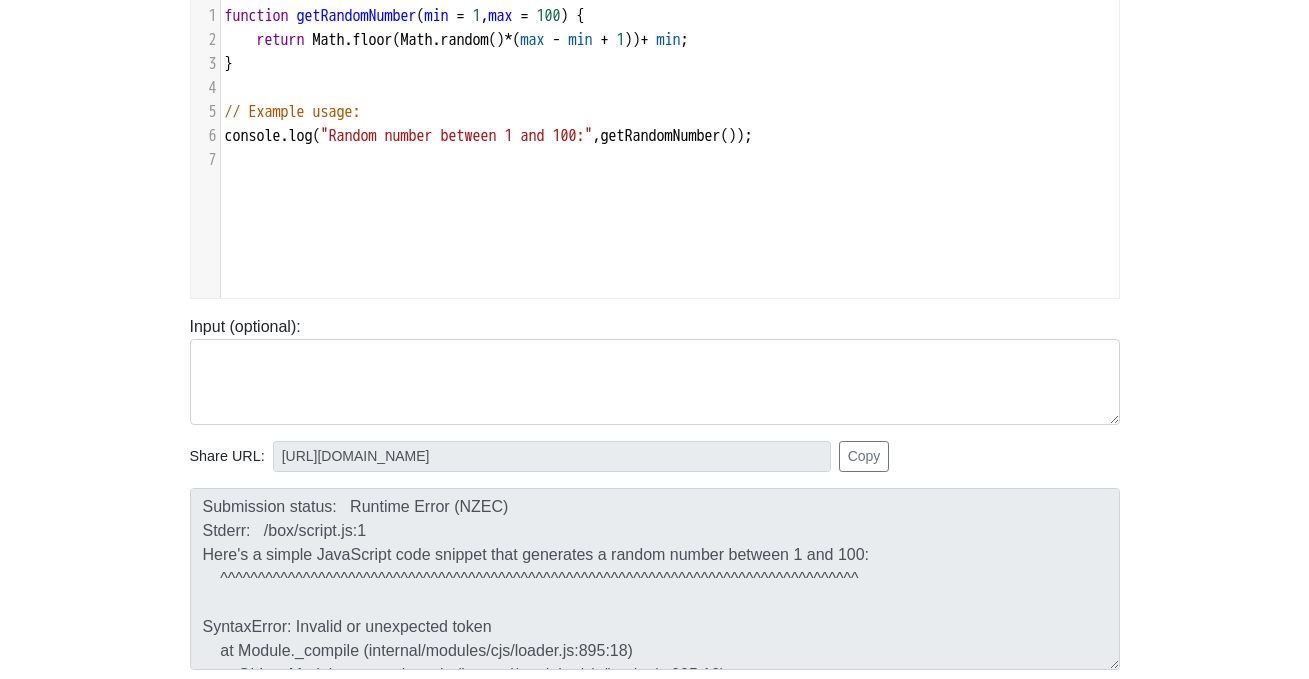scroll, scrollTop: 122, scrollLeft: 0, axis: vertical 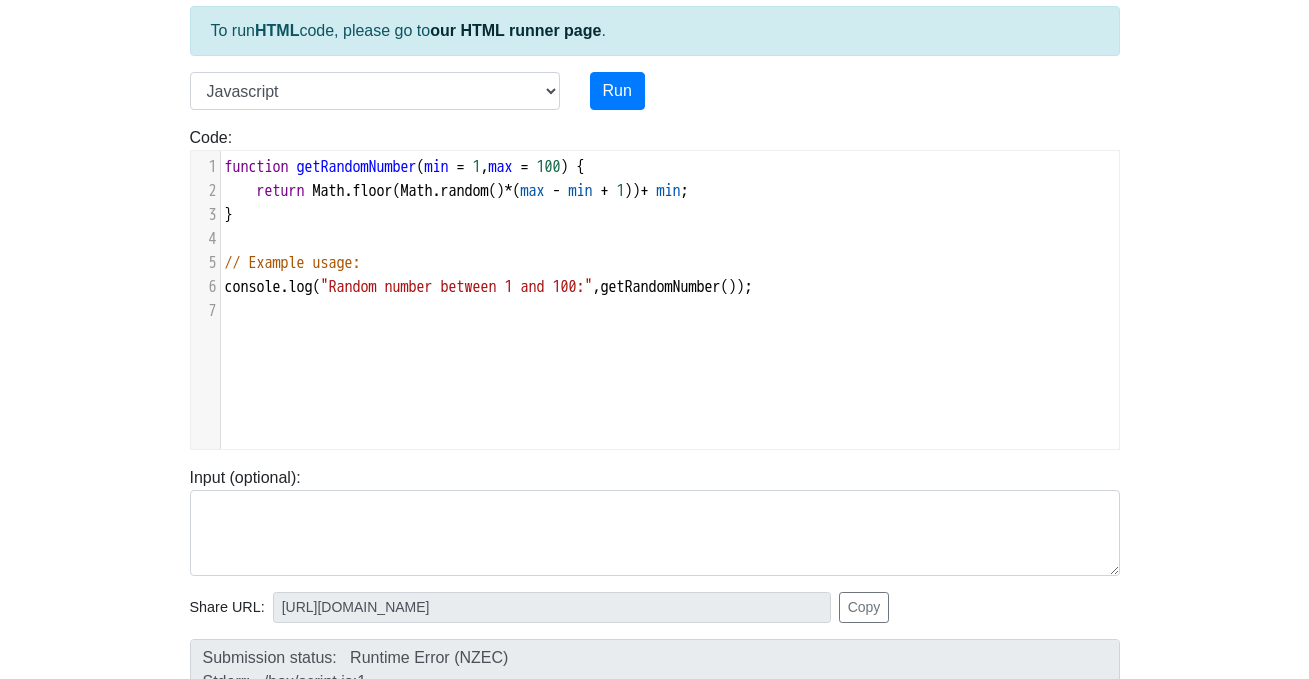 type 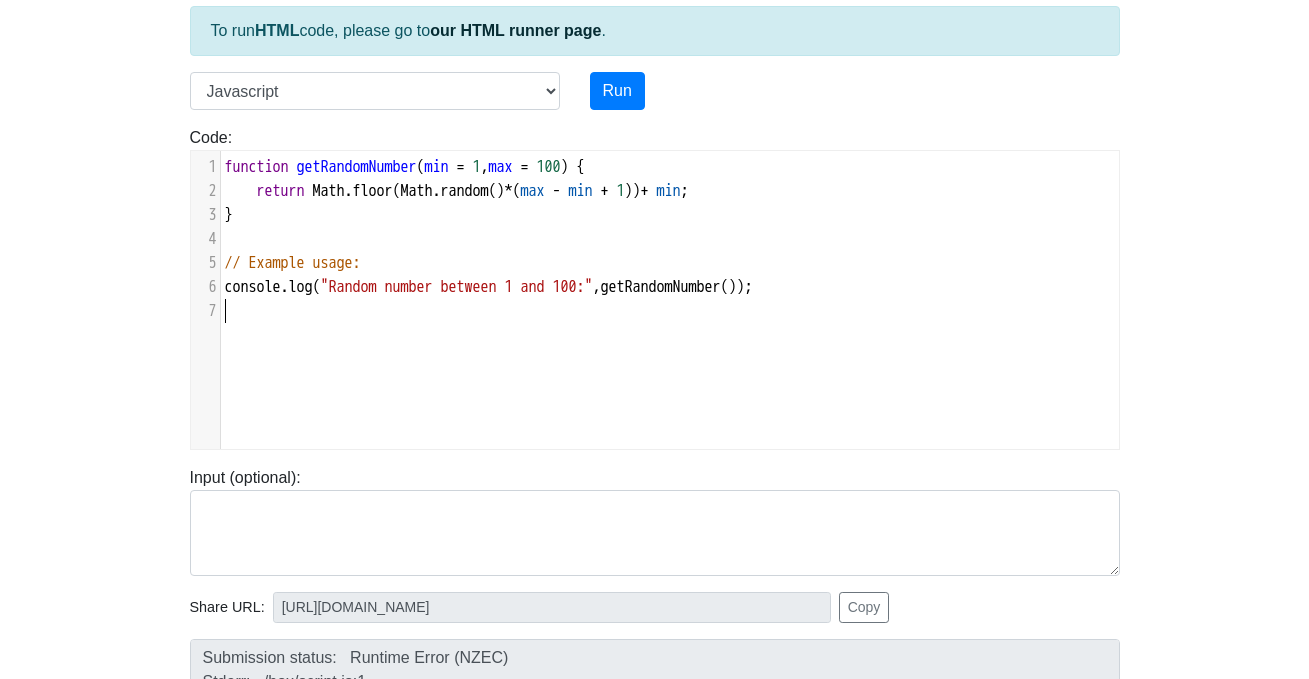 click on "x 18 7   1 function   getRandomNumber ( min   =   1 ,  max   =   100 ) { 2      return   Math . floor ( Math . random ()  *  ( max   -   min   +   1 ))  +   min ; 3 } 4 ​ 5 // Example usage: 6 console . log ( "Random number between 1 and 100:" ,  getRandomNumber ()); 7 ​ 15 *   Adding   1   shifts   the   range   to   1 –100 ." at bounding box center (670, 315) 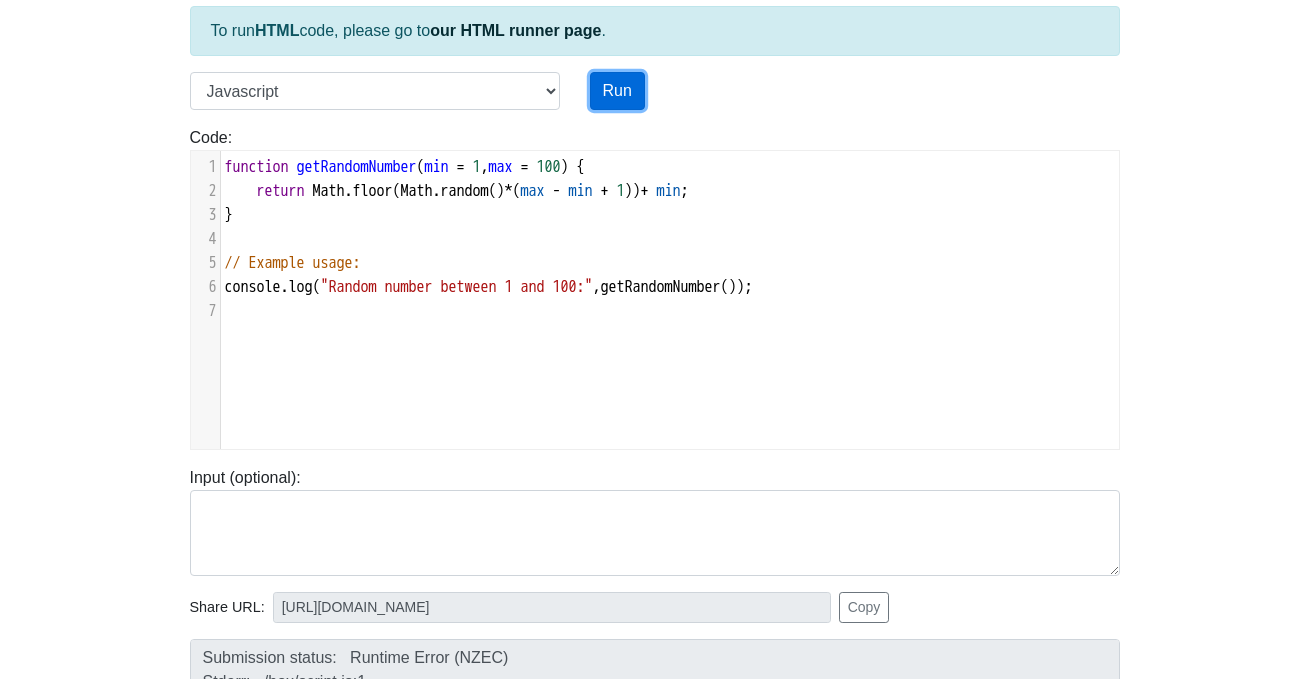 click on "Run" at bounding box center (617, 91) 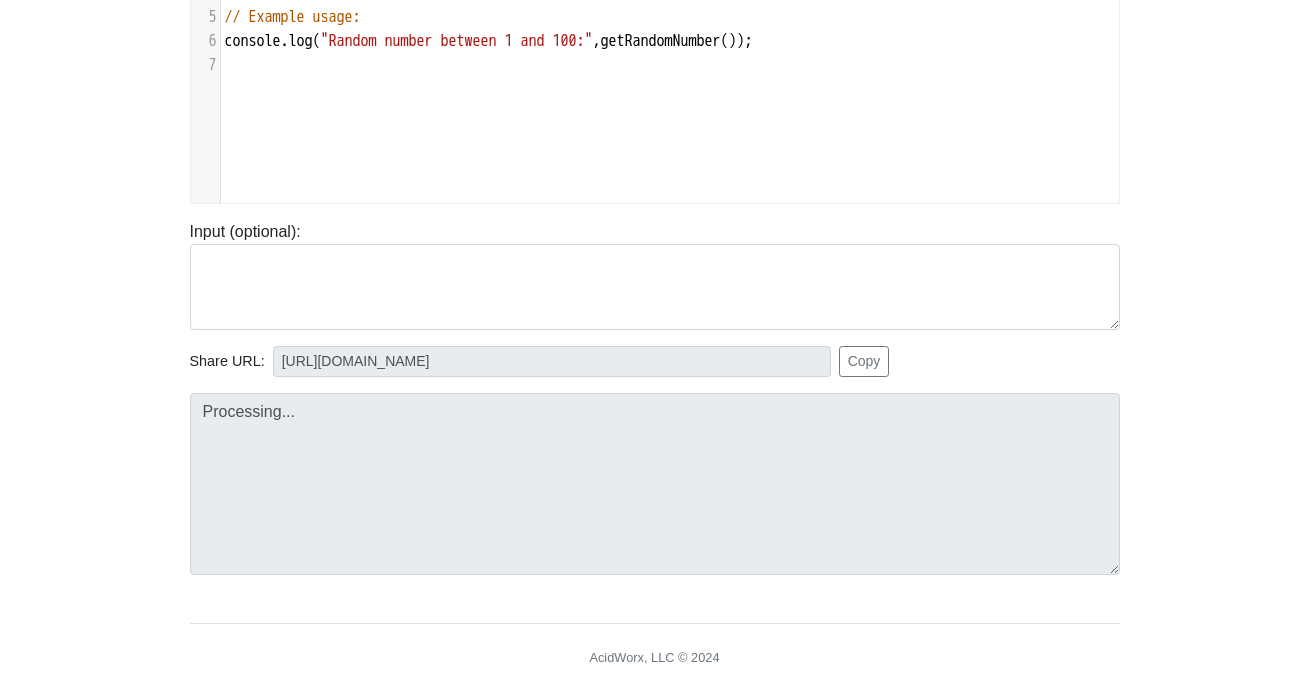 scroll, scrollTop: 375, scrollLeft: 0, axis: vertical 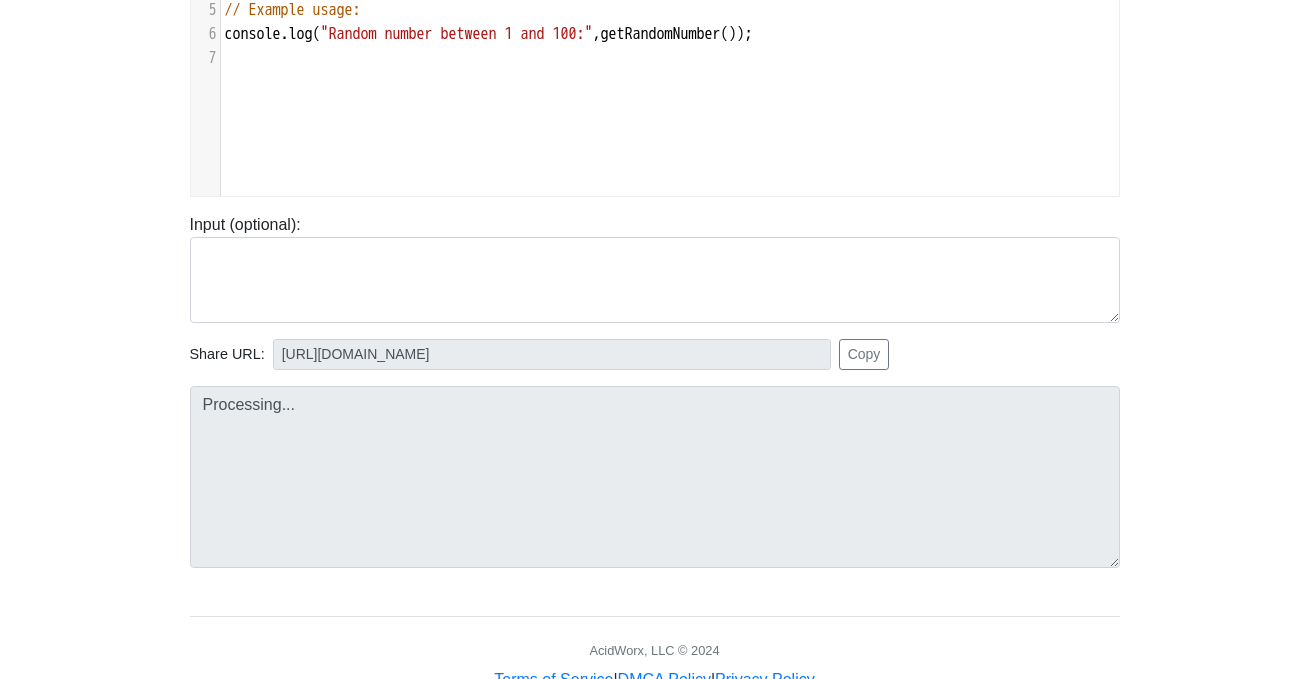 type on "https://codetester.io/runner?s=n0lmknvPze" 